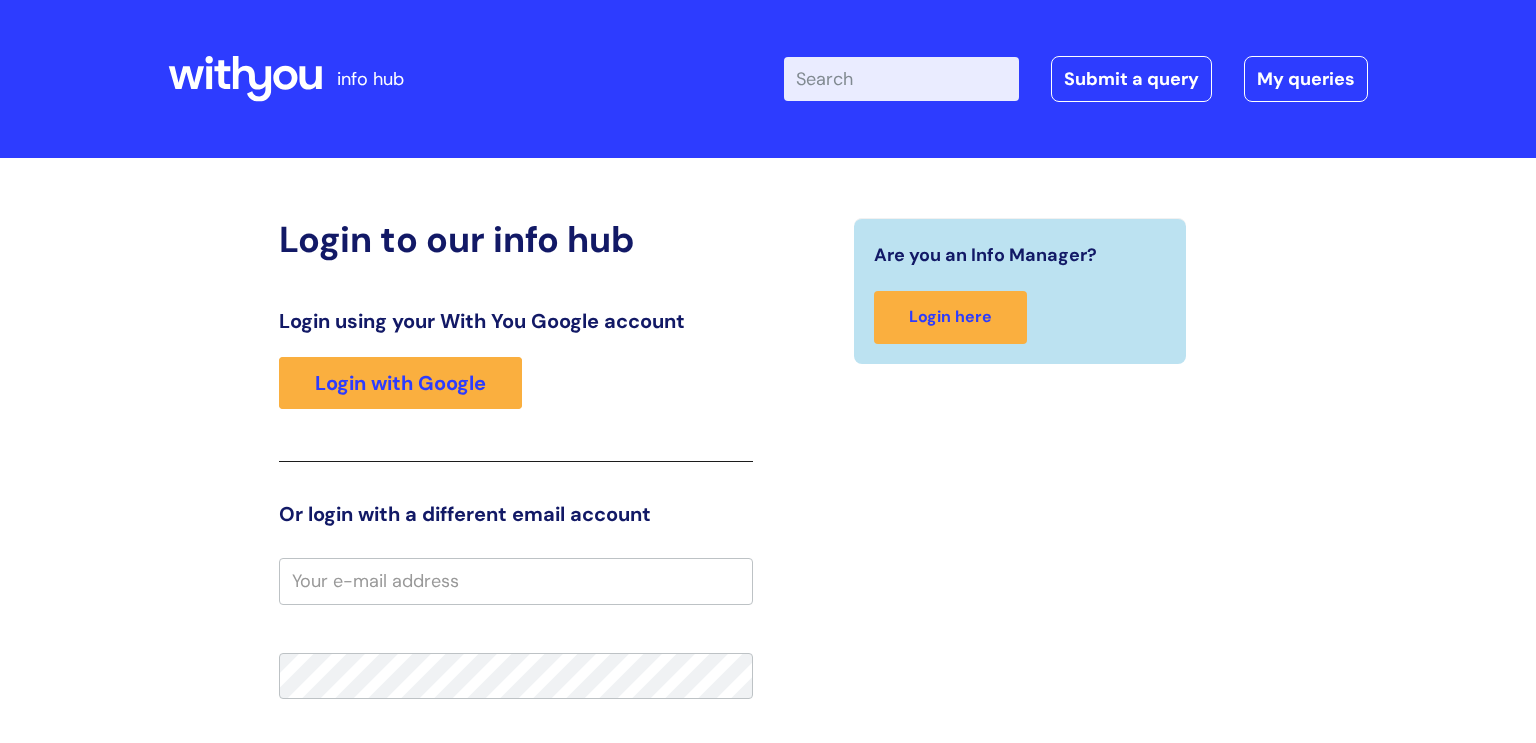 scroll, scrollTop: 0, scrollLeft: 0, axis: both 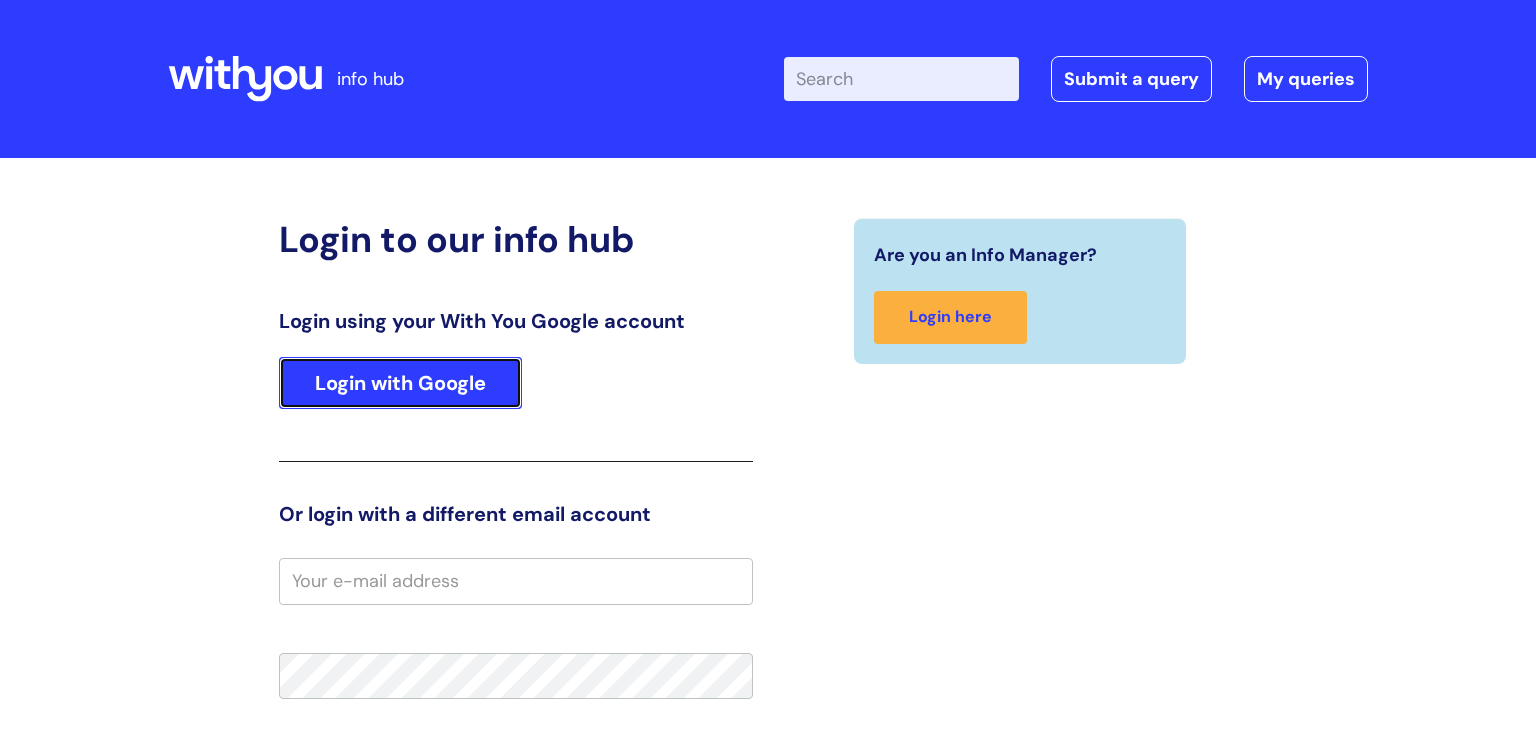 click on "Login with Google" at bounding box center [400, 383] 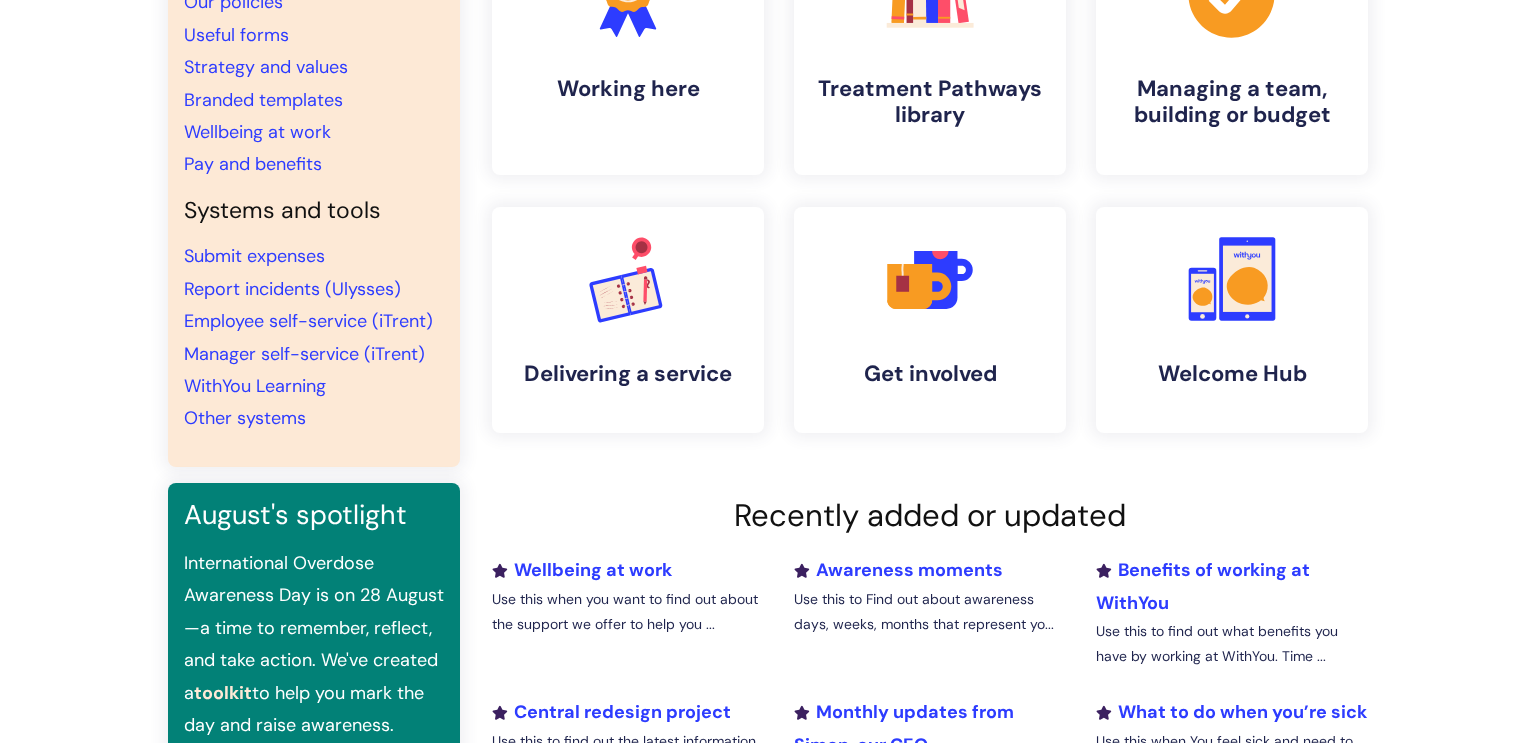 scroll, scrollTop: 0, scrollLeft: 0, axis: both 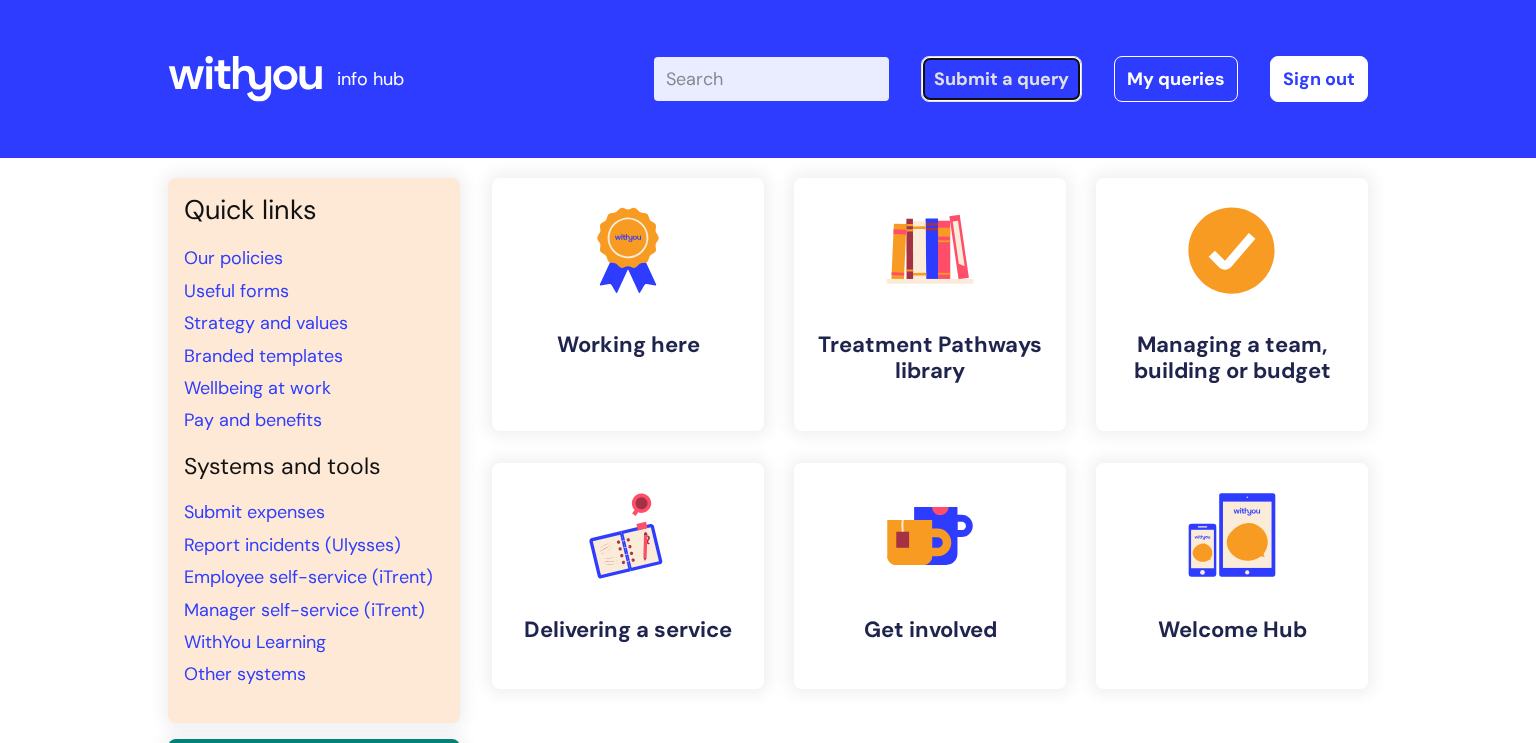 click on "Submit a query" at bounding box center (1001, 79) 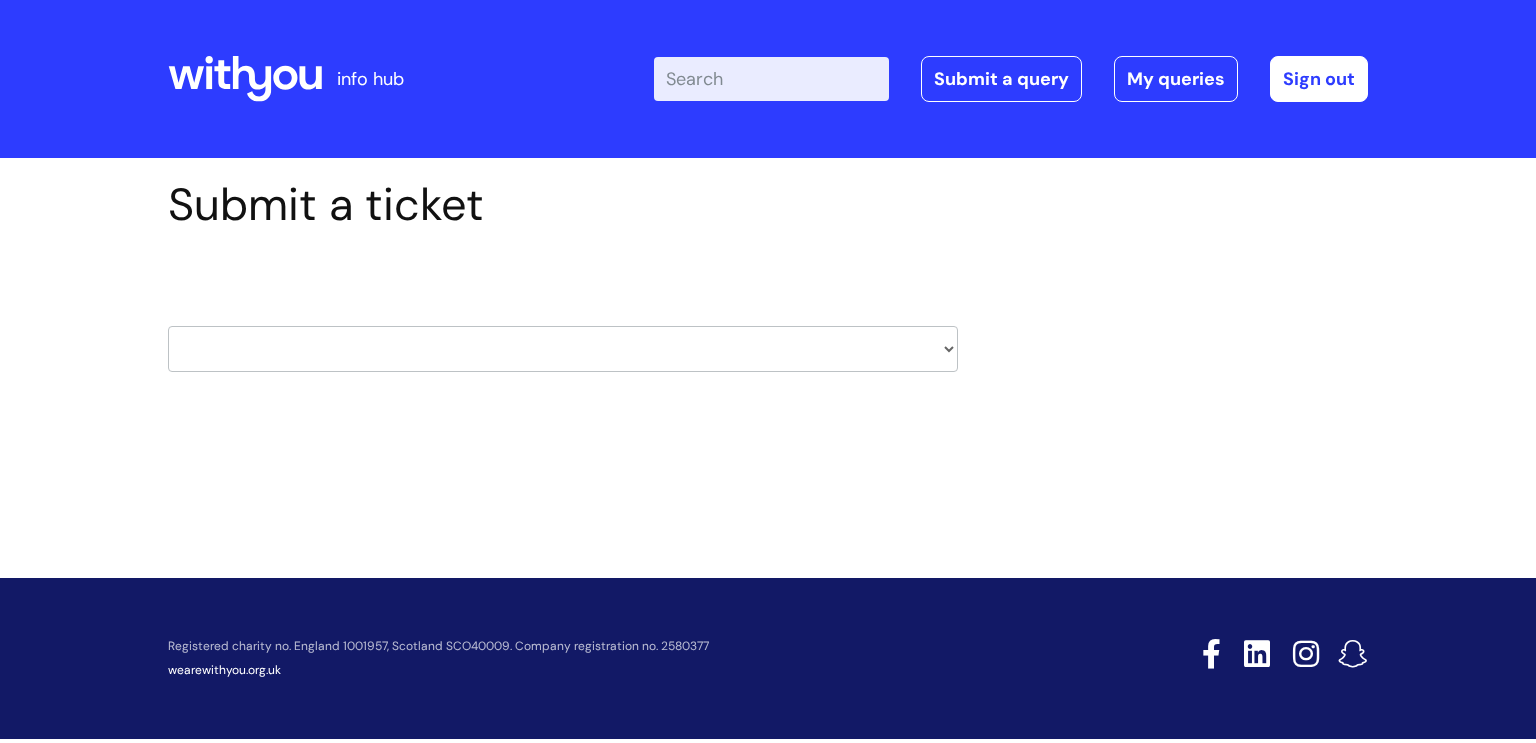 scroll, scrollTop: 0, scrollLeft: 0, axis: both 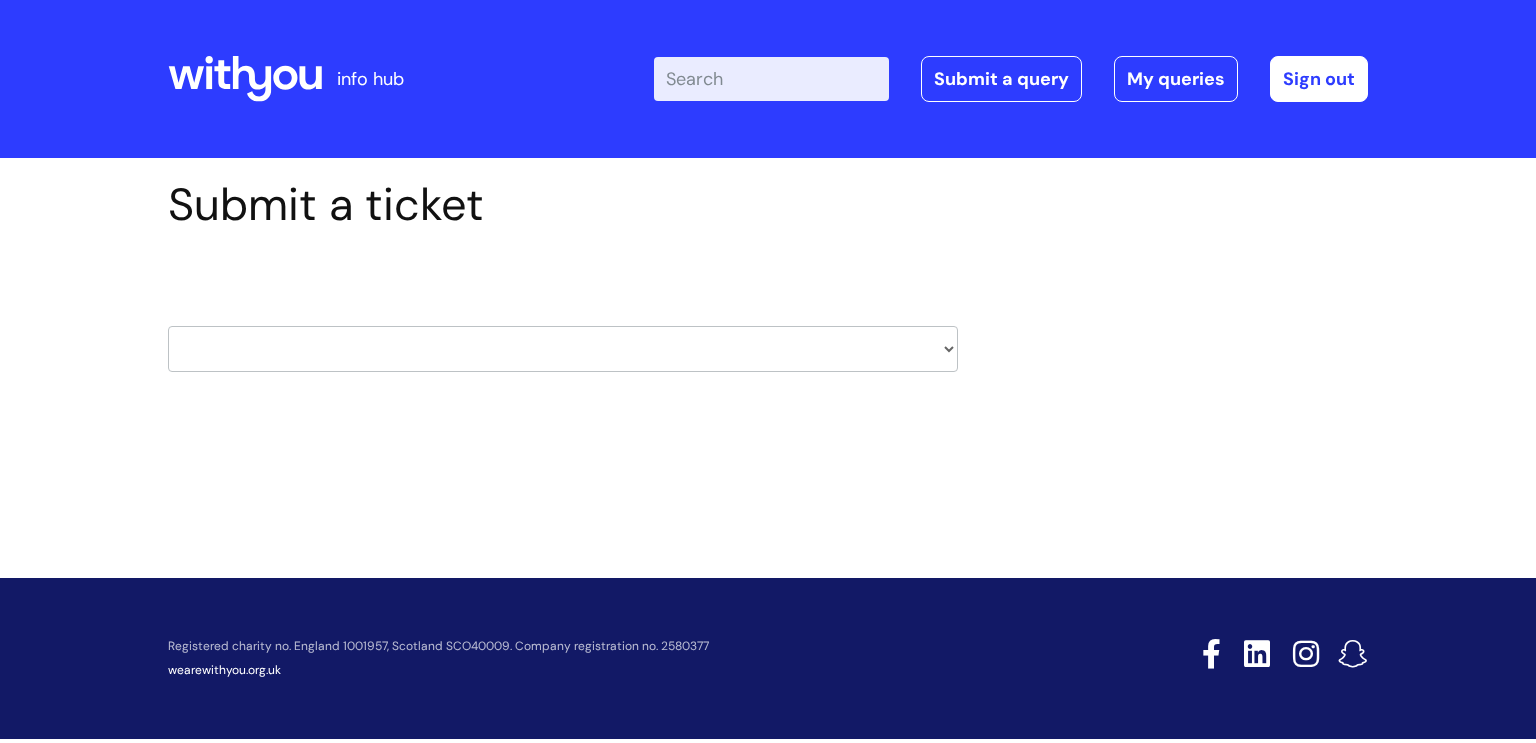 click on "HR / People
IT and Support
Clinical Drug Alerts
Finance Accounts
Data Support Team
Data Protection
External Communications
Learning and Development
Information Requests & Reports - Data Analysts
Insurance
Internal Communications
Pensions
Surrey NHS Talking Therapies
Payroll
Safeguarding" at bounding box center (563, 349) 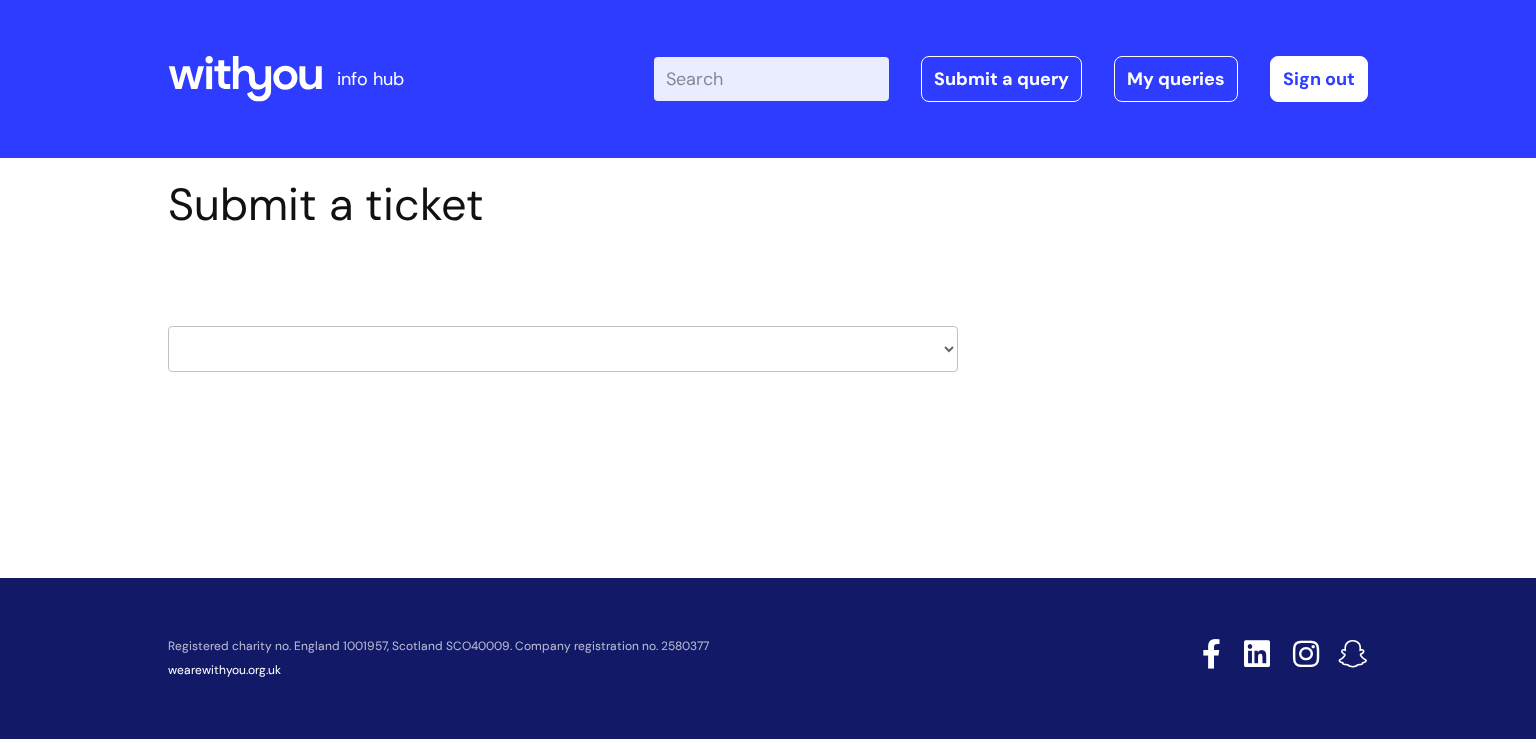 select on "it_and_support" 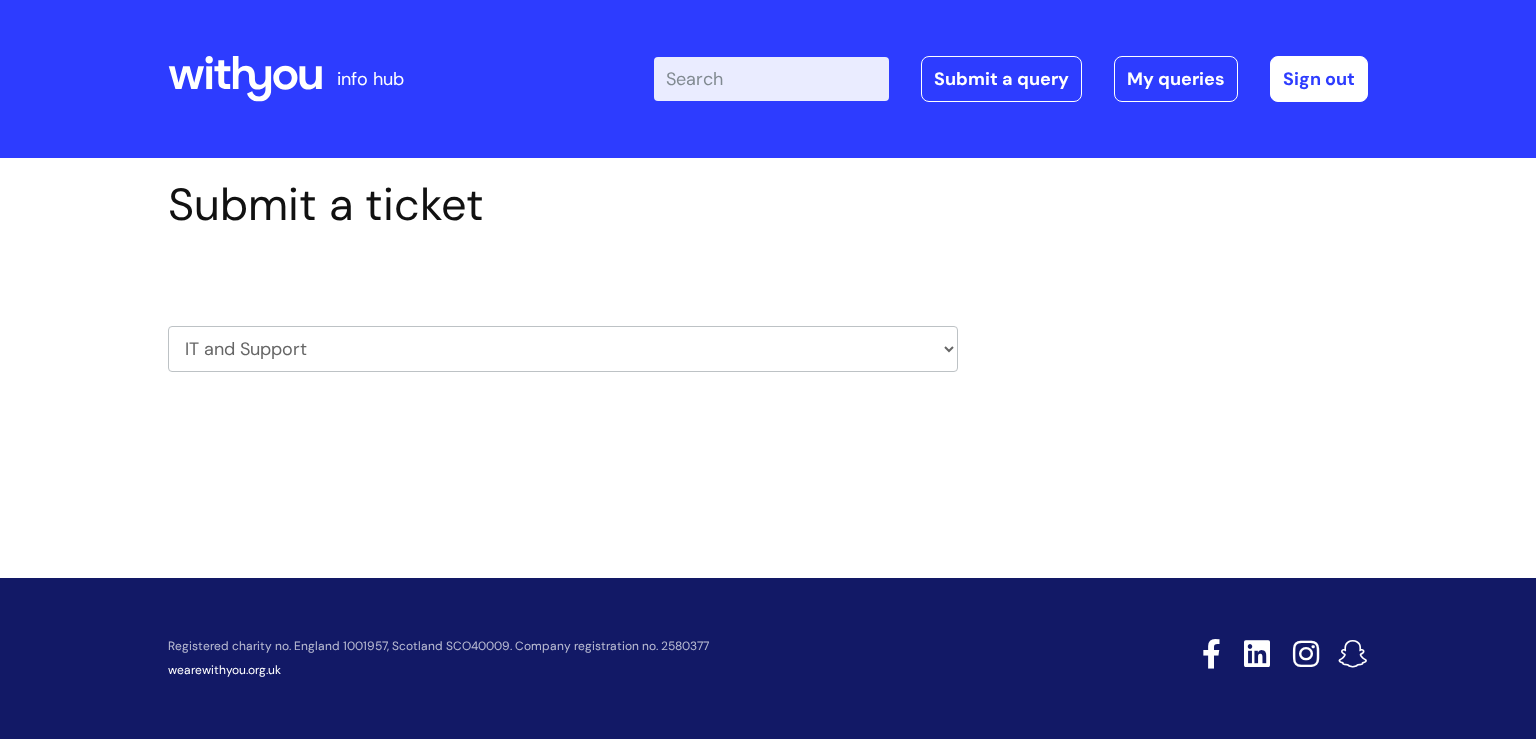 click on "HR / People
IT and Support
Clinical Drug Alerts
Finance Accounts
Data Support Team
Data Protection
External Communications
Learning and Development
Information Requests & Reports - Data Analysts
Insurance
Internal Communications
Pensions
Surrey NHS Talking Therapies
Payroll
Safeguarding" at bounding box center (563, 349) 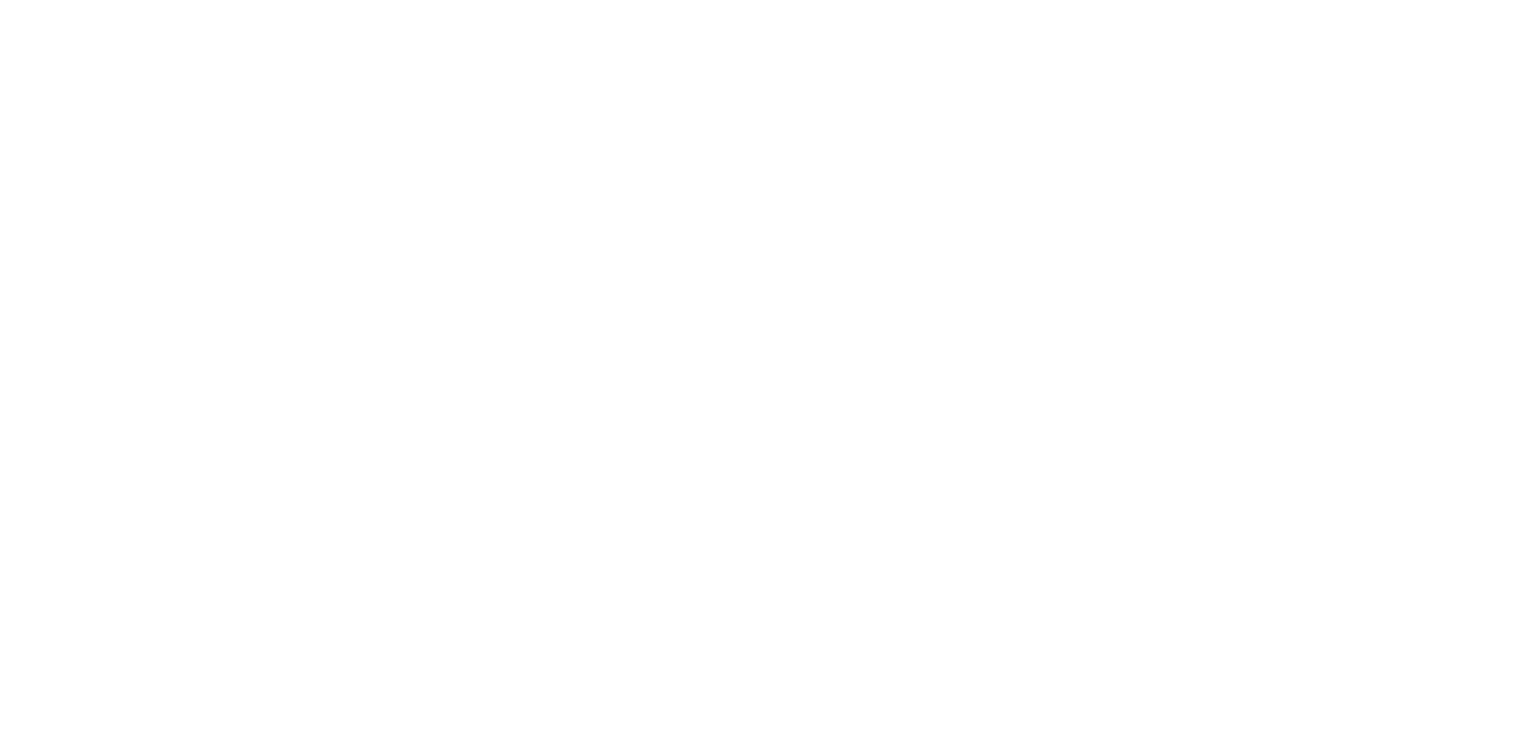 scroll, scrollTop: 0, scrollLeft: 0, axis: both 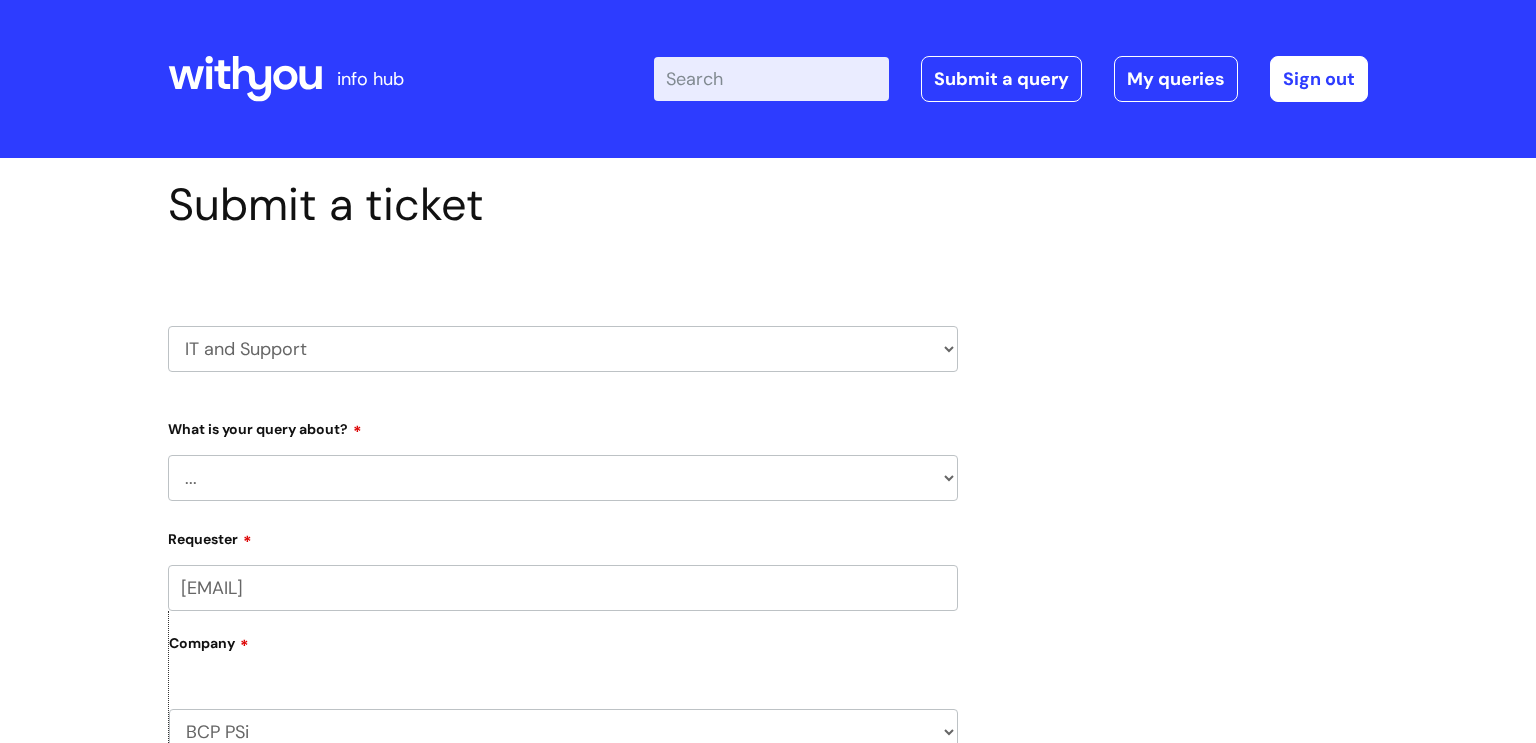 click on "...
Mobile Phone Reset & MFA
Accounts, Starters and Leavers
IT Hardware issue
I need help logging in
Printing & Scanning
Something Else
System/software" at bounding box center [563, 478] 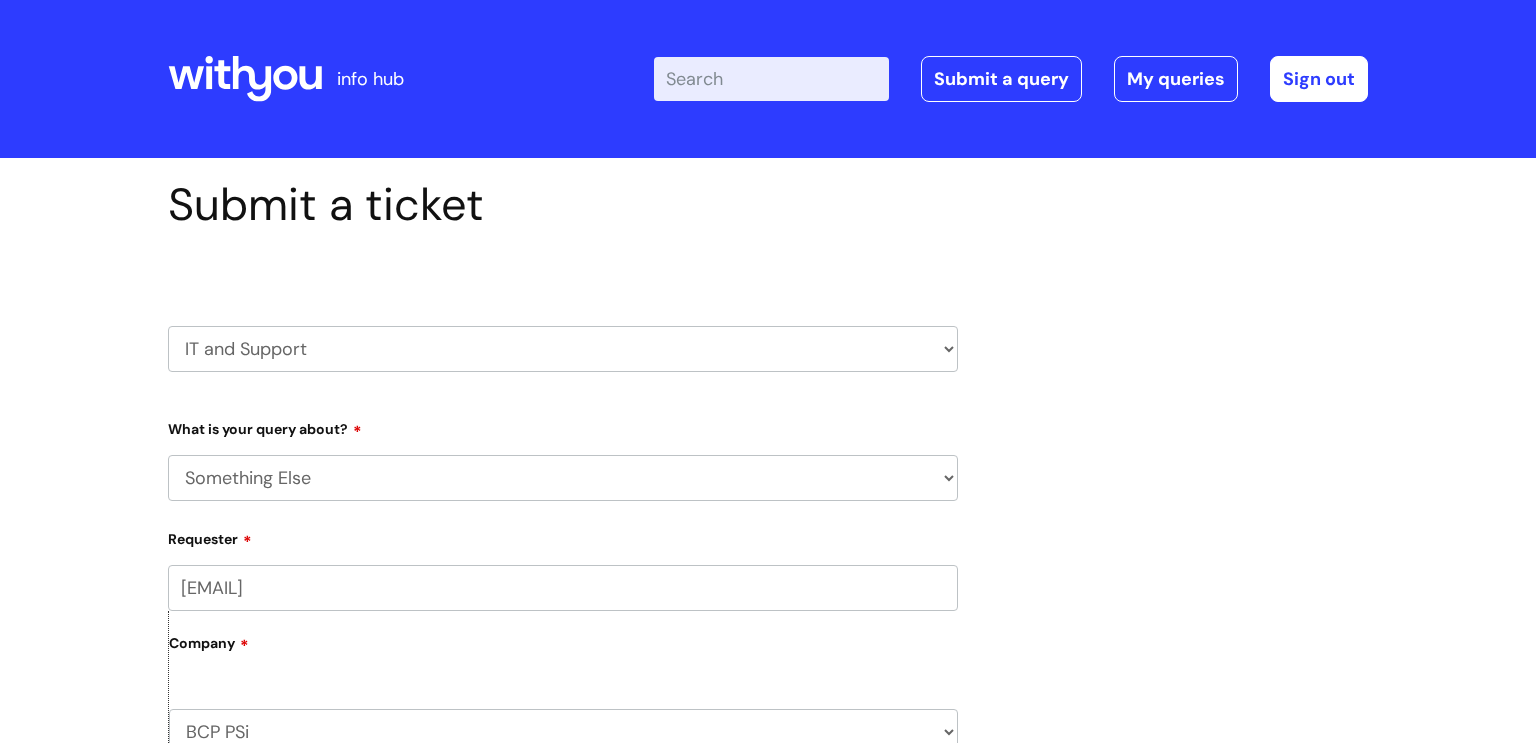 click on "...
Mobile Phone Reset & MFA
Accounts, Starters and Leavers
IT Hardware issue
I need help logging in
Printing & Scanning
Something Else
System/software" at bounding box center [563, 478] 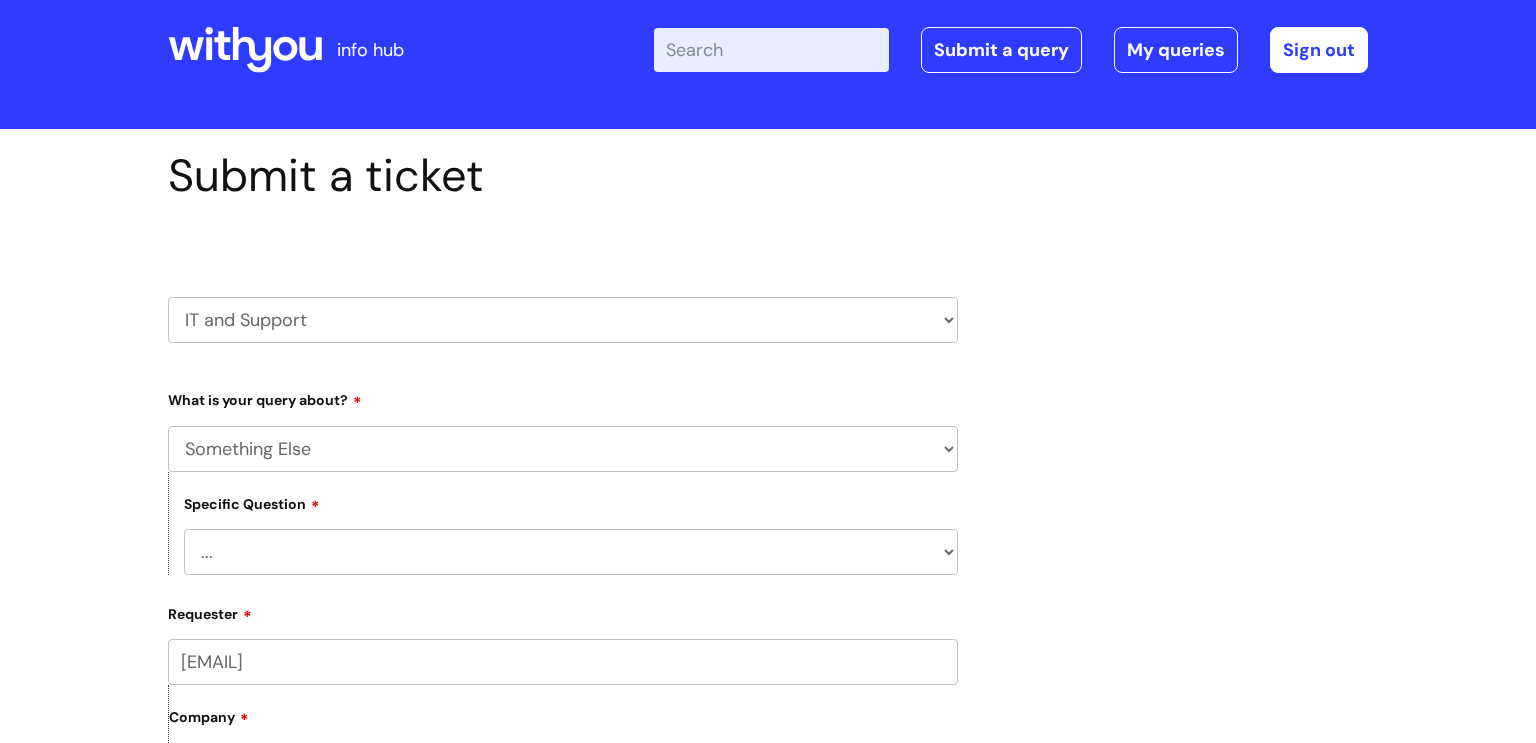 scroll, scrollTop: 31, scrollLeft: 0, axis: vertical 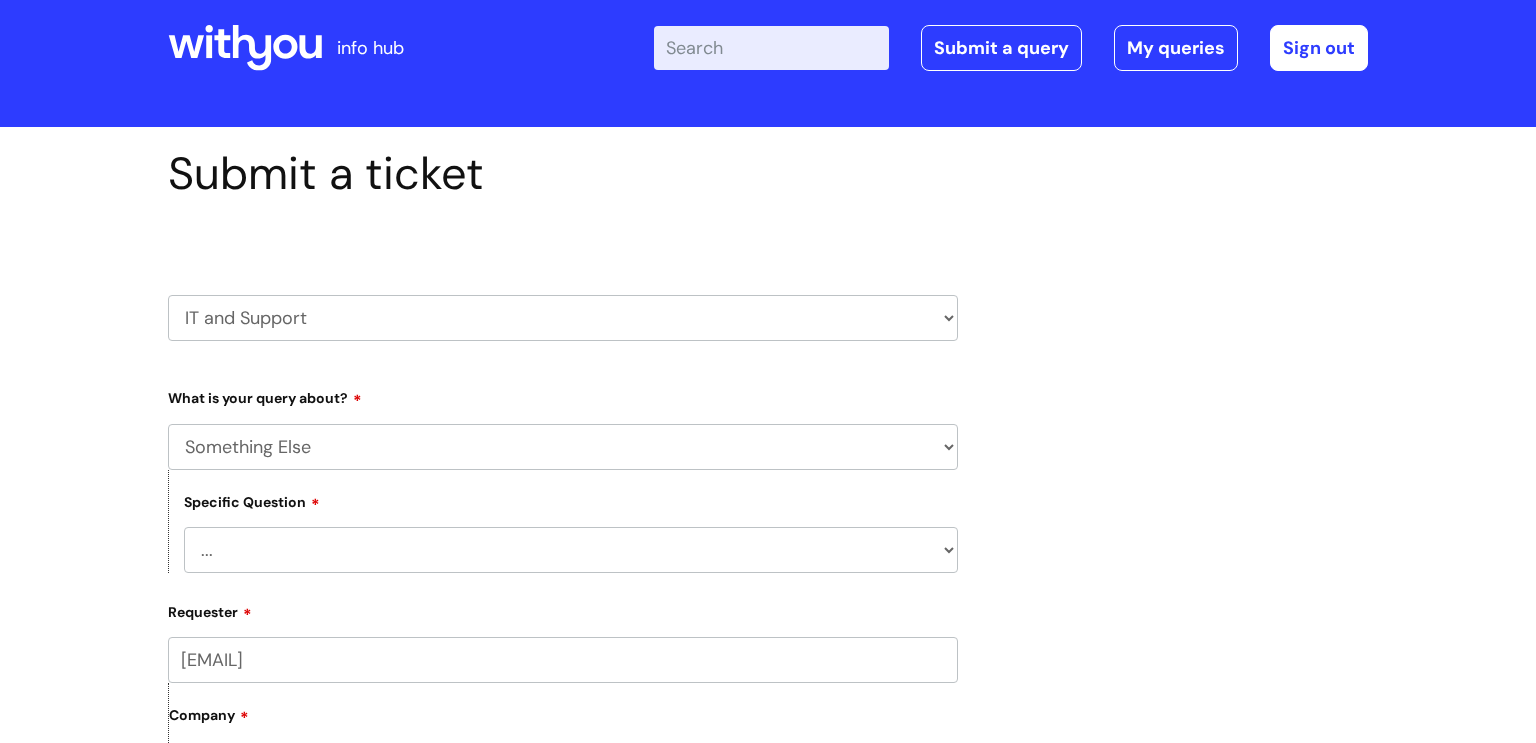 click on "... My problem is not listed" at bounding box center (571, 550) 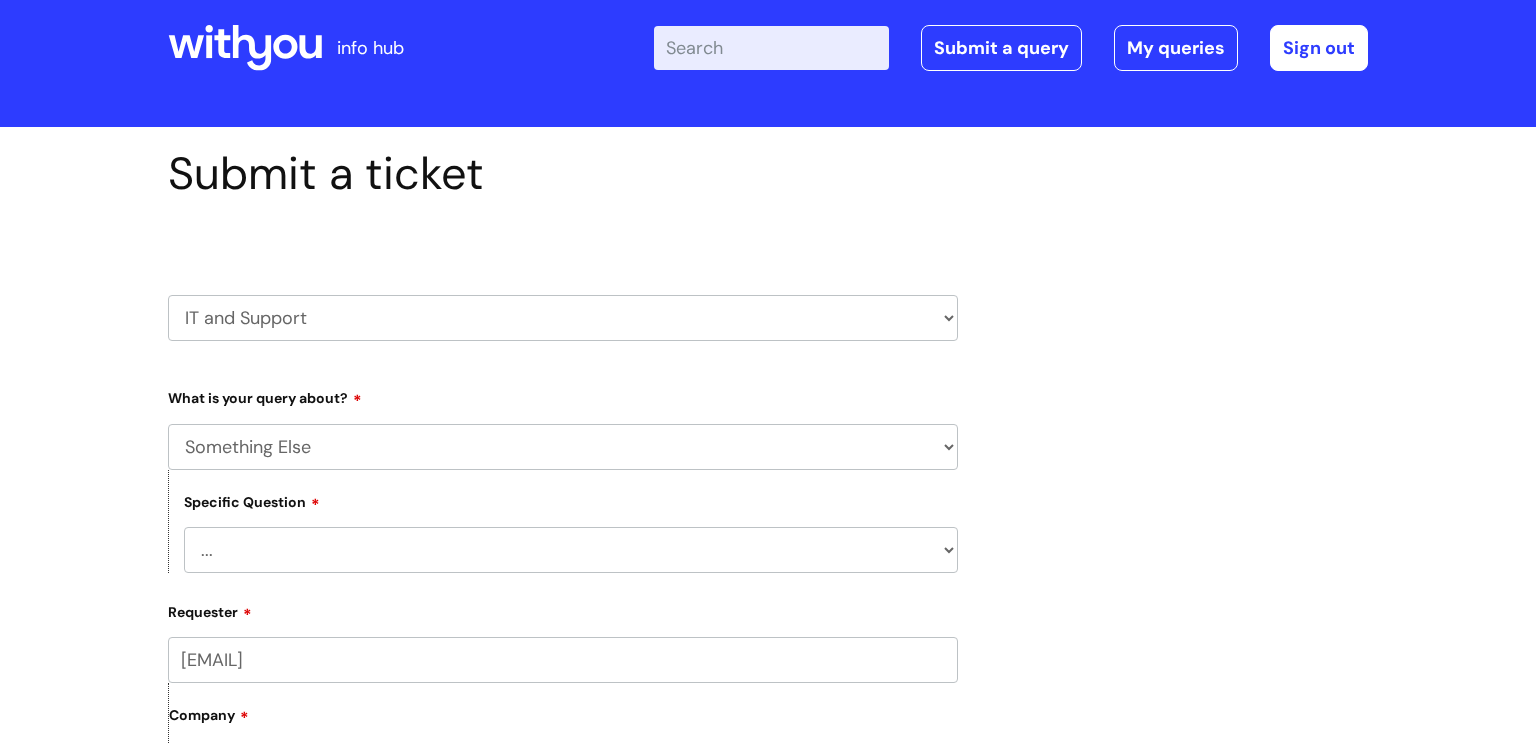 select on "My problem is not listed" 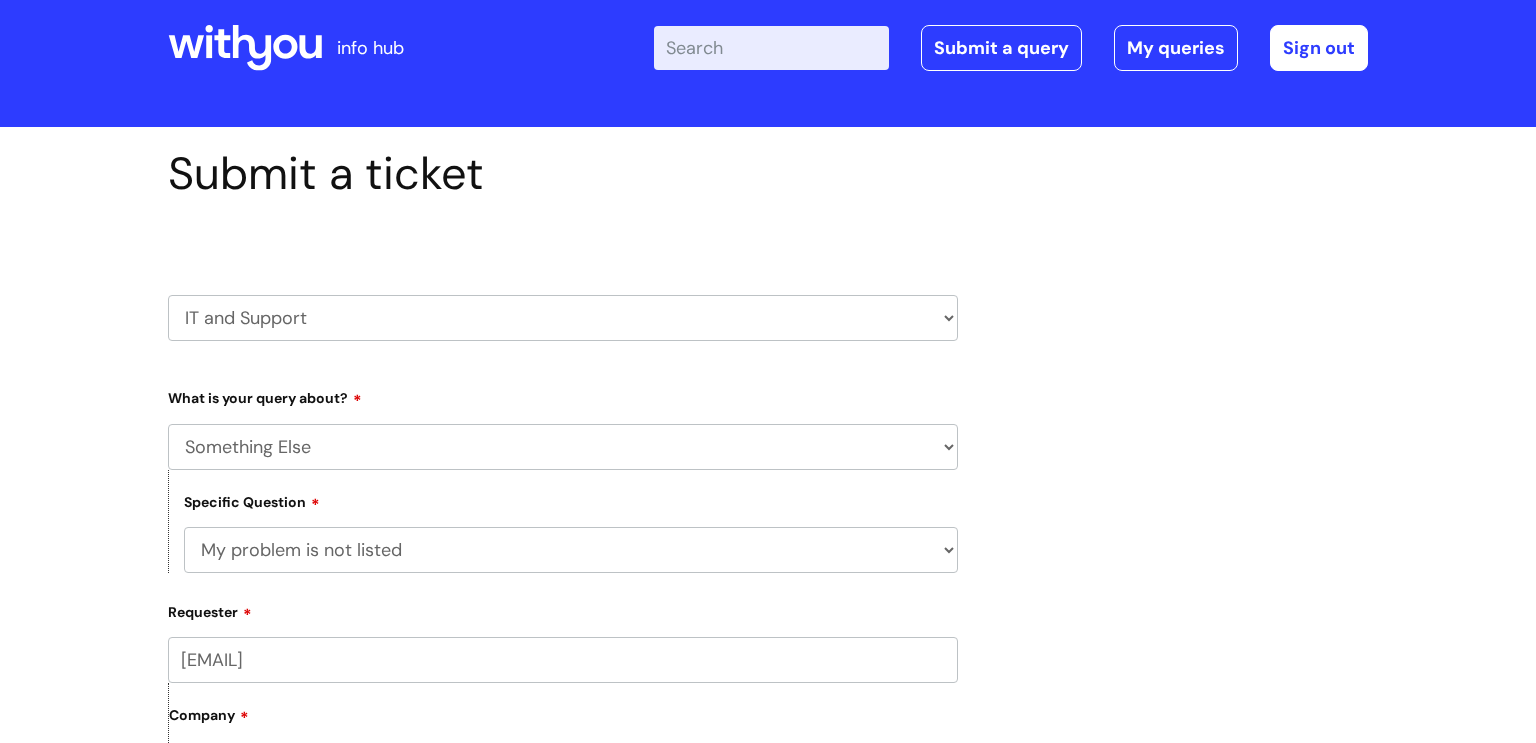 click on "... My problem is not listed" at bounding box center [571, 550] 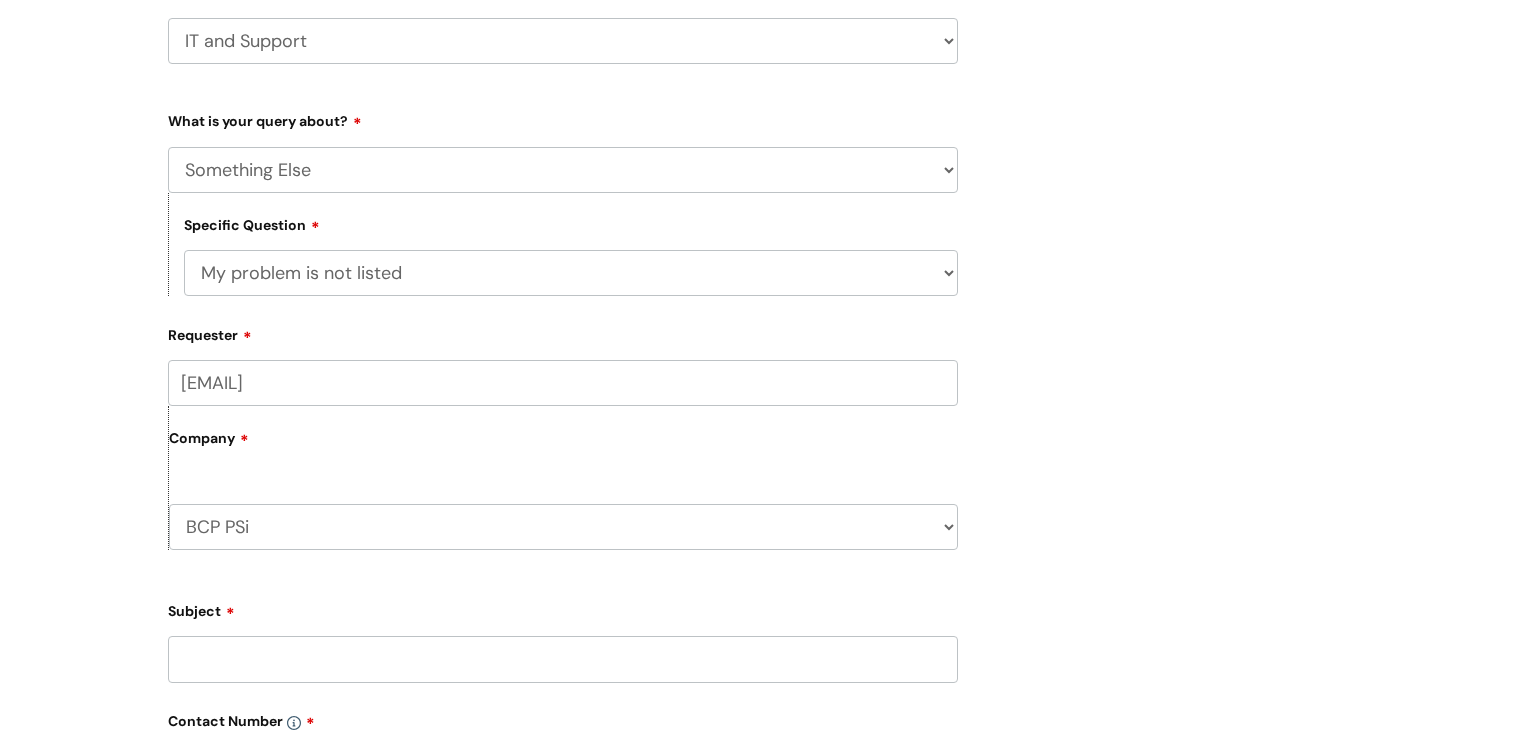 scroll, scrollTop: 310, scrollLeft: 0, axis: vertical 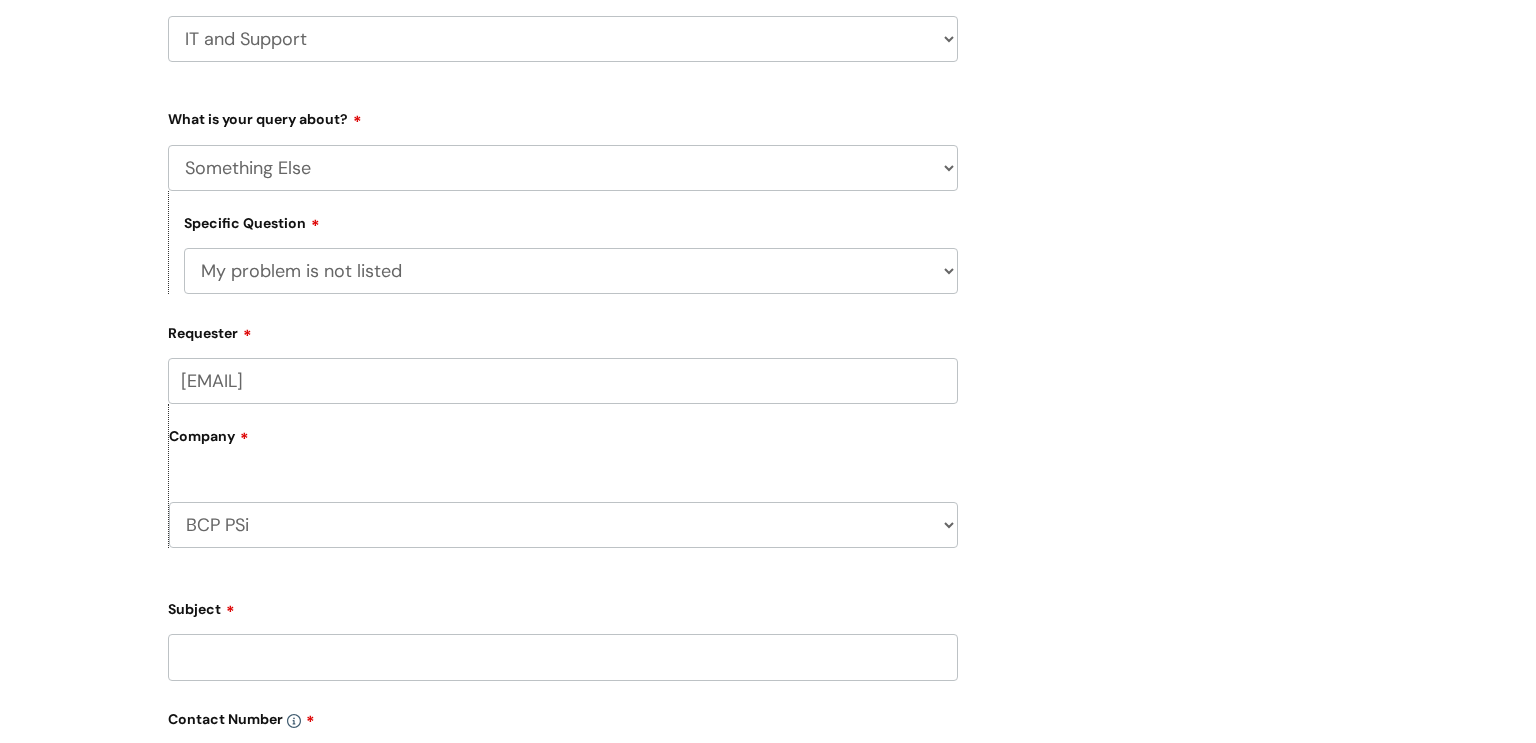 click on "BCP PSi WithYou Current Staff" at bounding box center (563, 525) 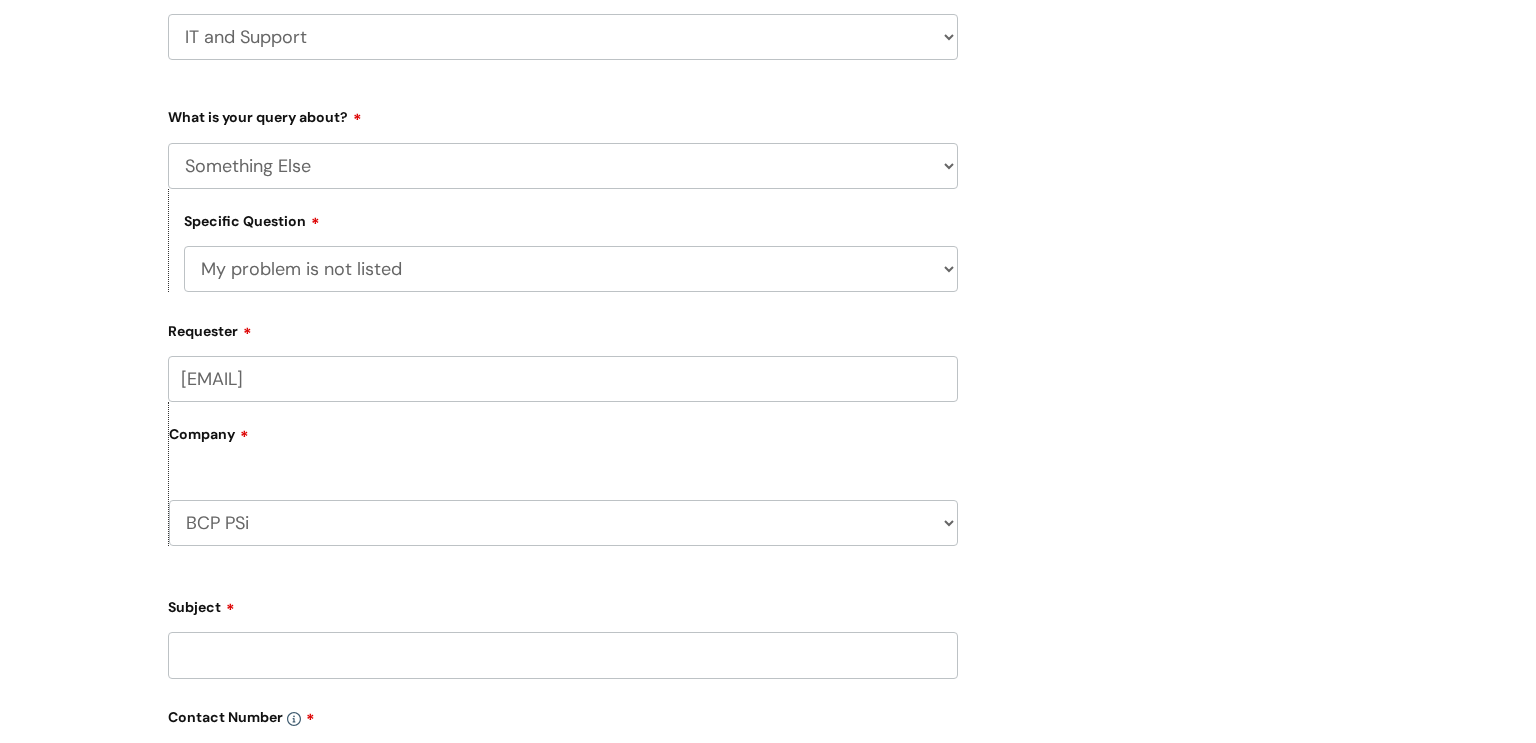 scroll, scrollTop: 452, scrollLeft: 0, axis: vertical 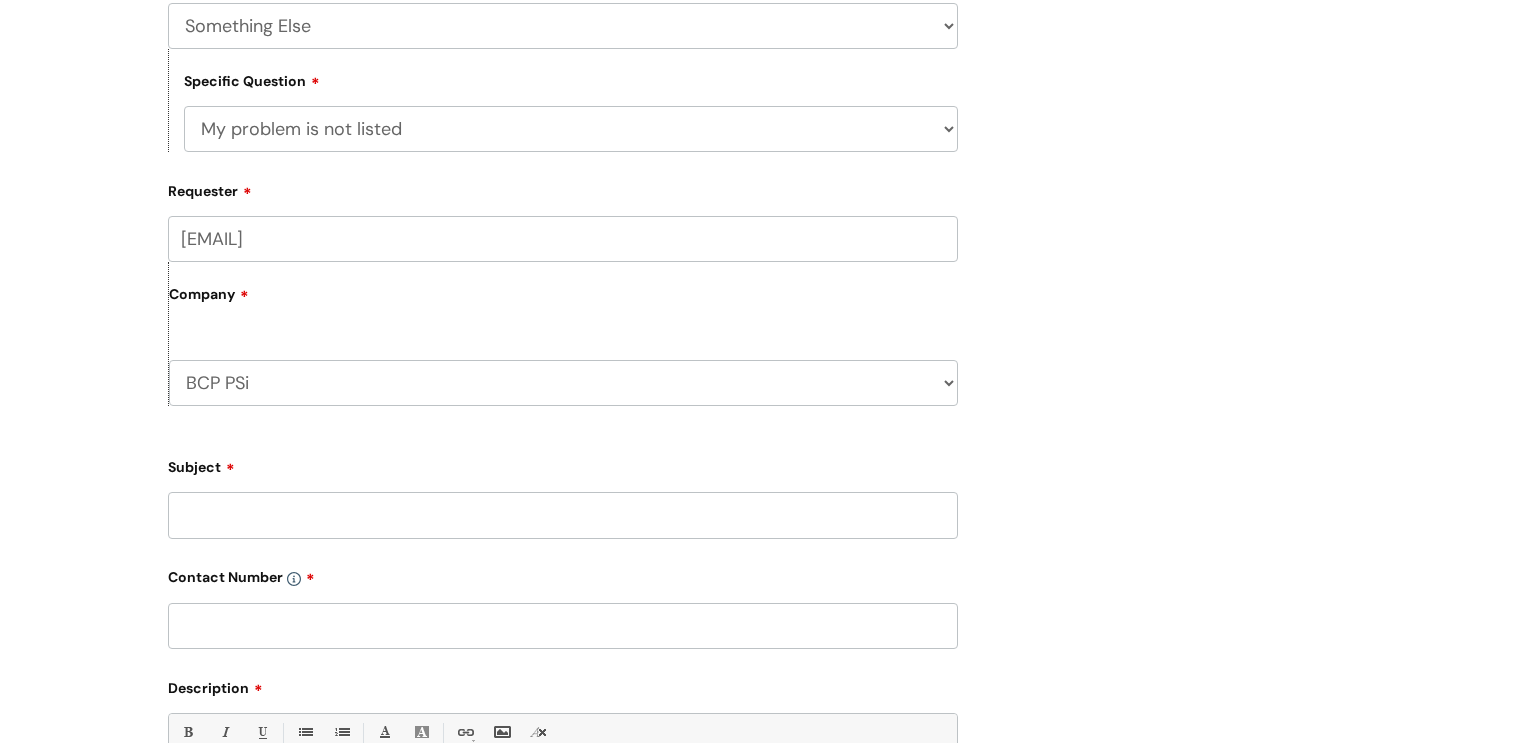 click on "Subject" at bounding box center (563, 515) 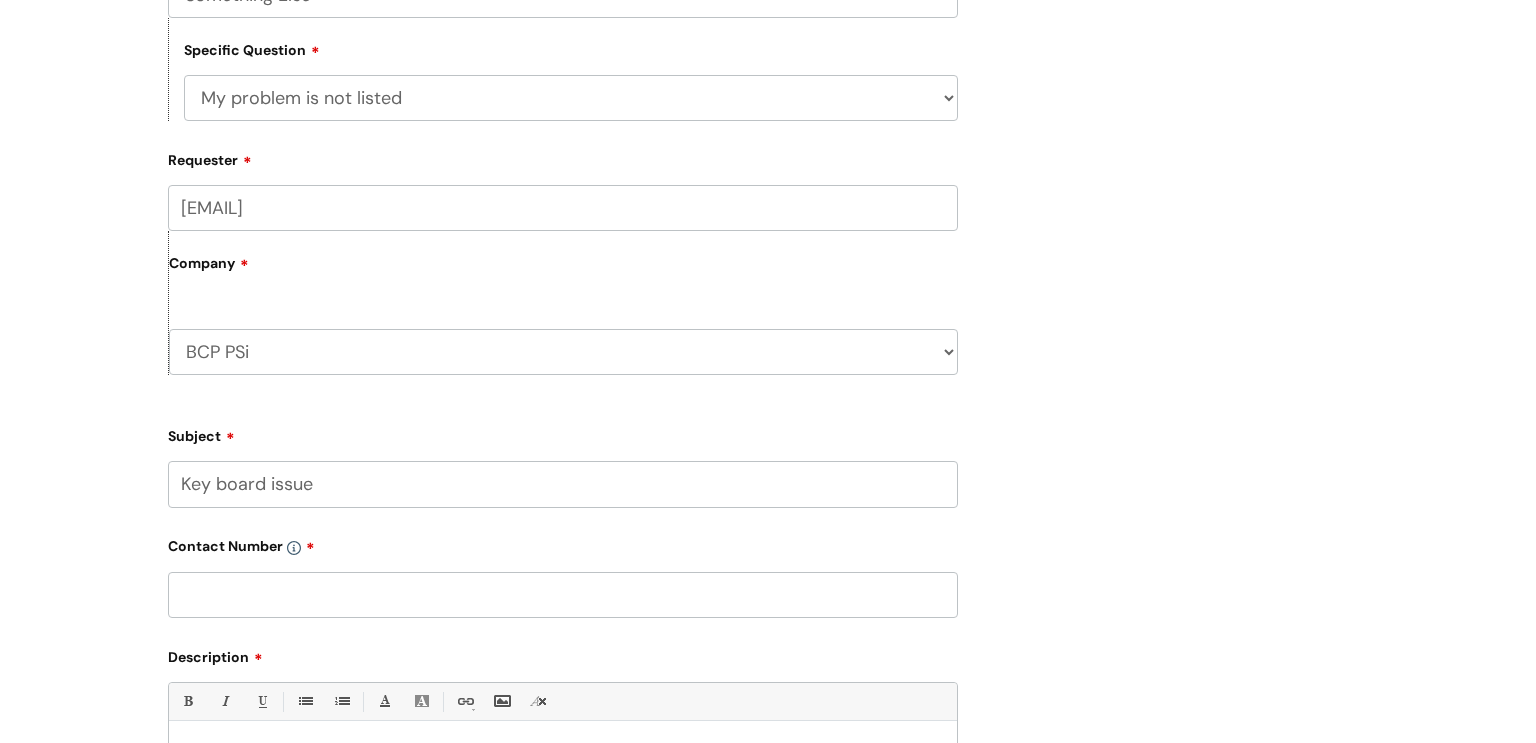 scroll, scrollTop: 484, scrollLeft: 0, axis: vertical 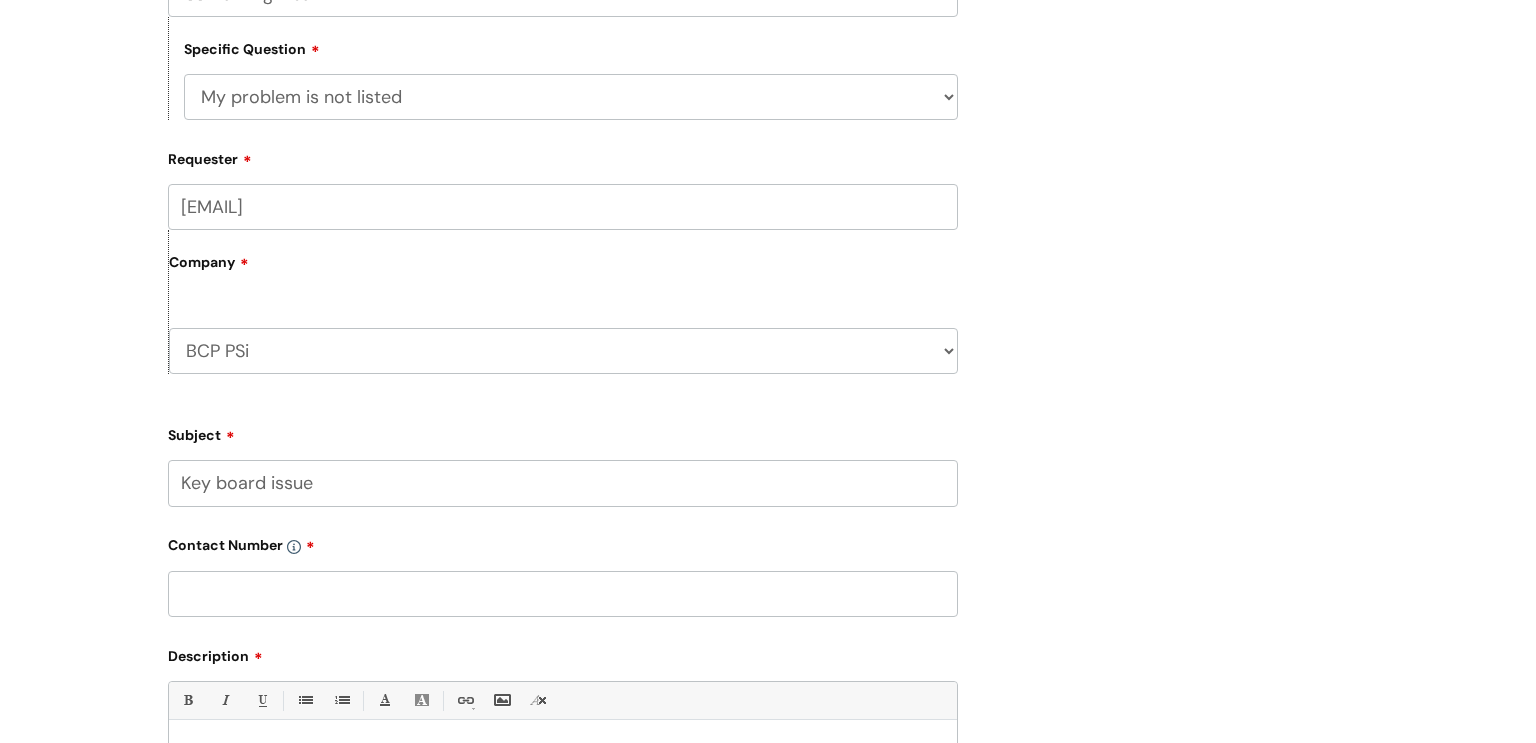 type on "Key board issue" 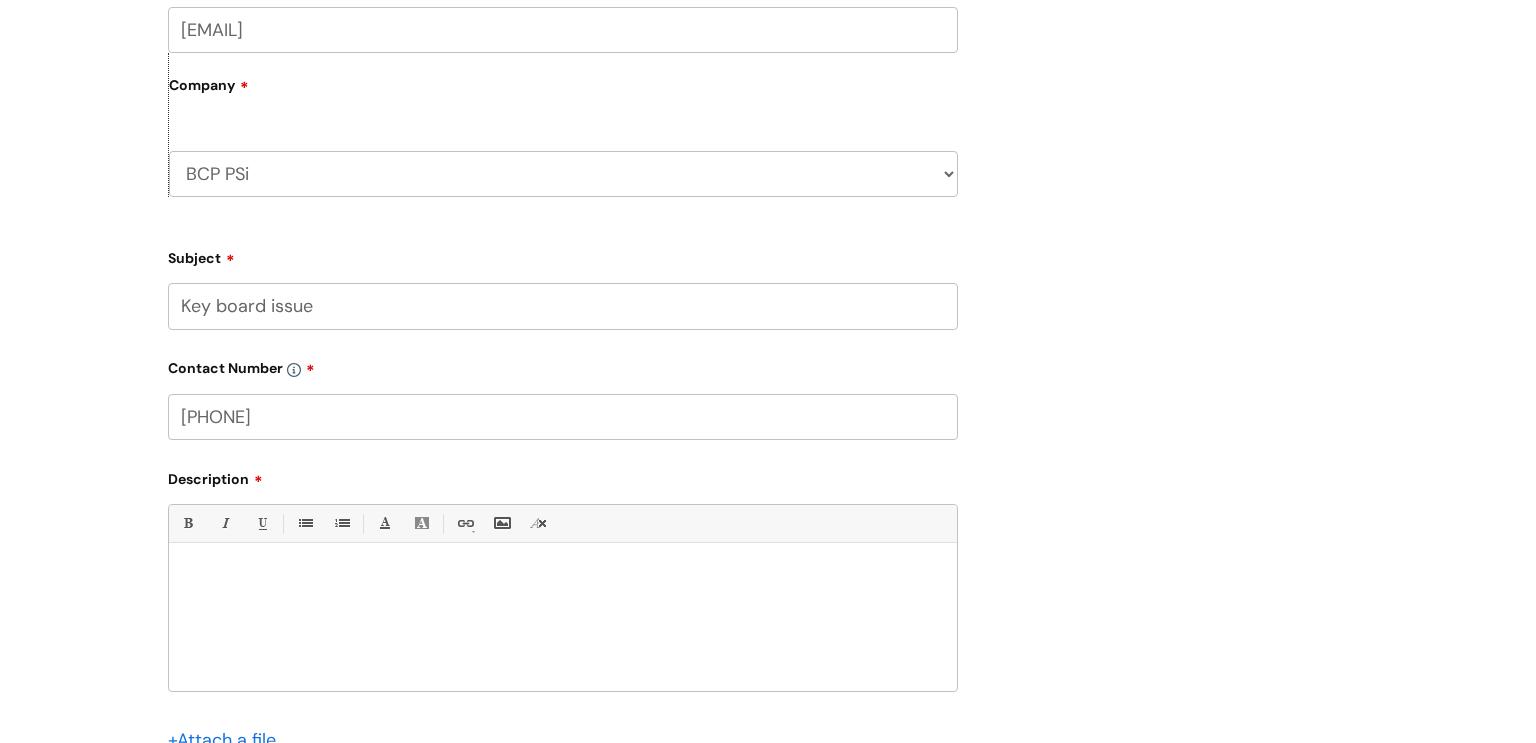 scroll, scrollTop: 760, scrollLeft: 0, axis: vertical 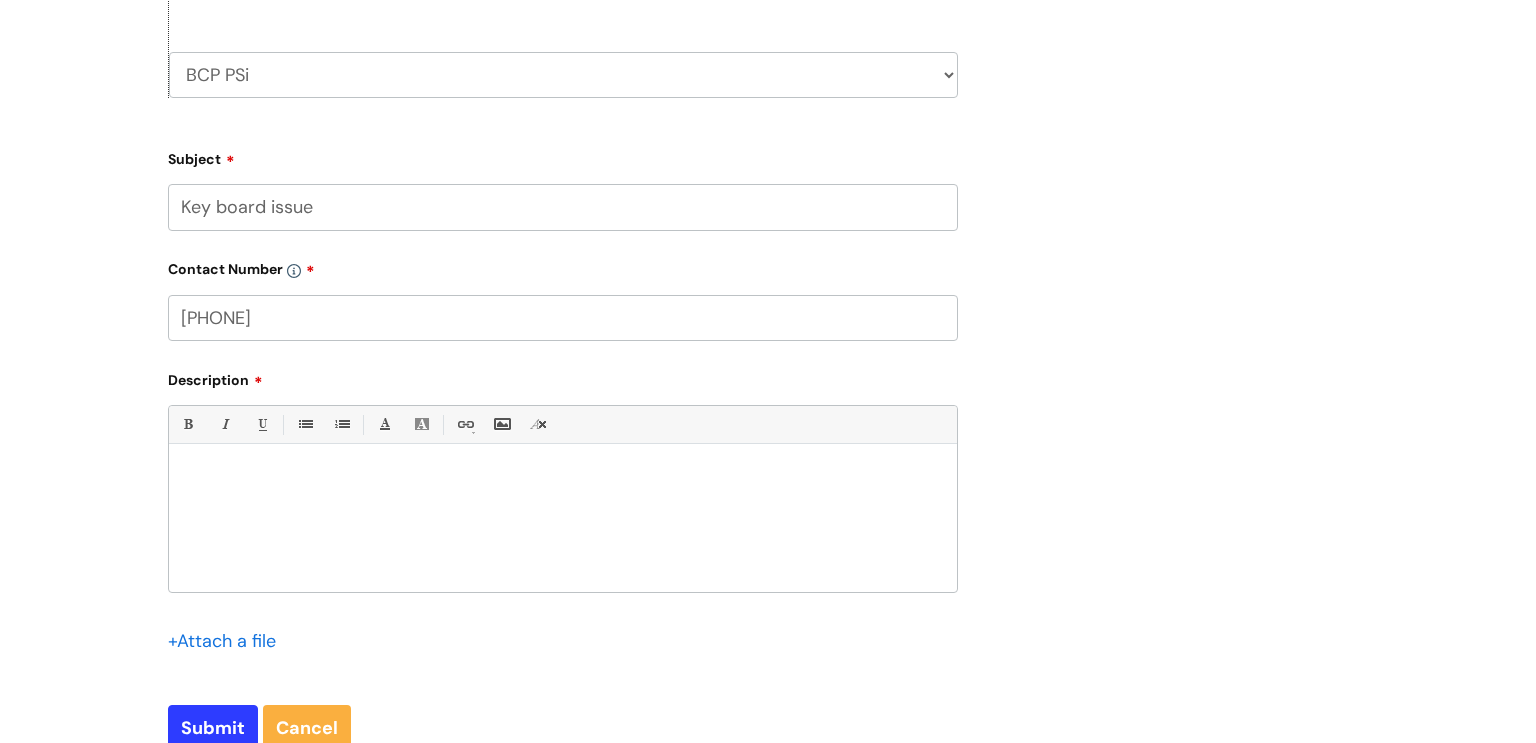 type on "[PHONE]" 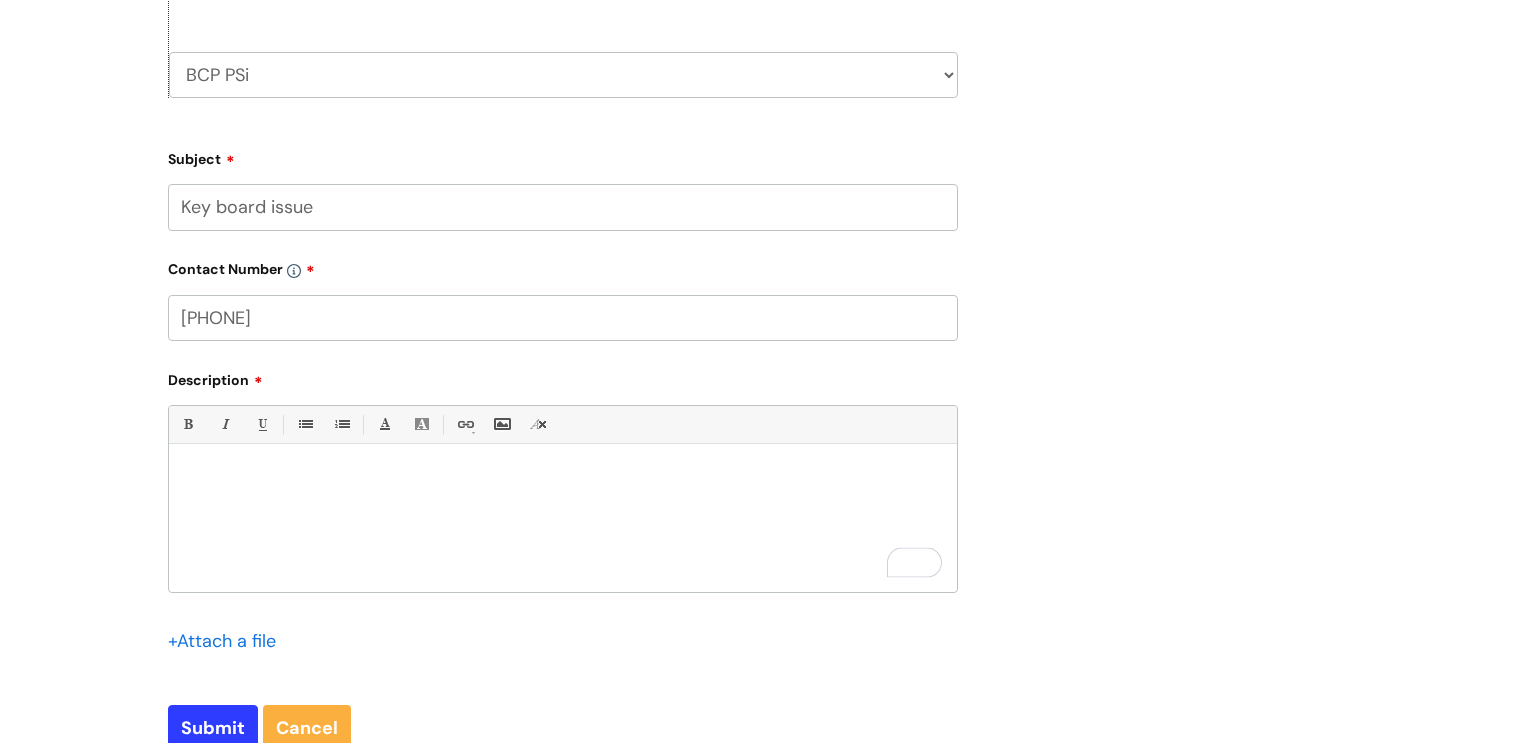 type 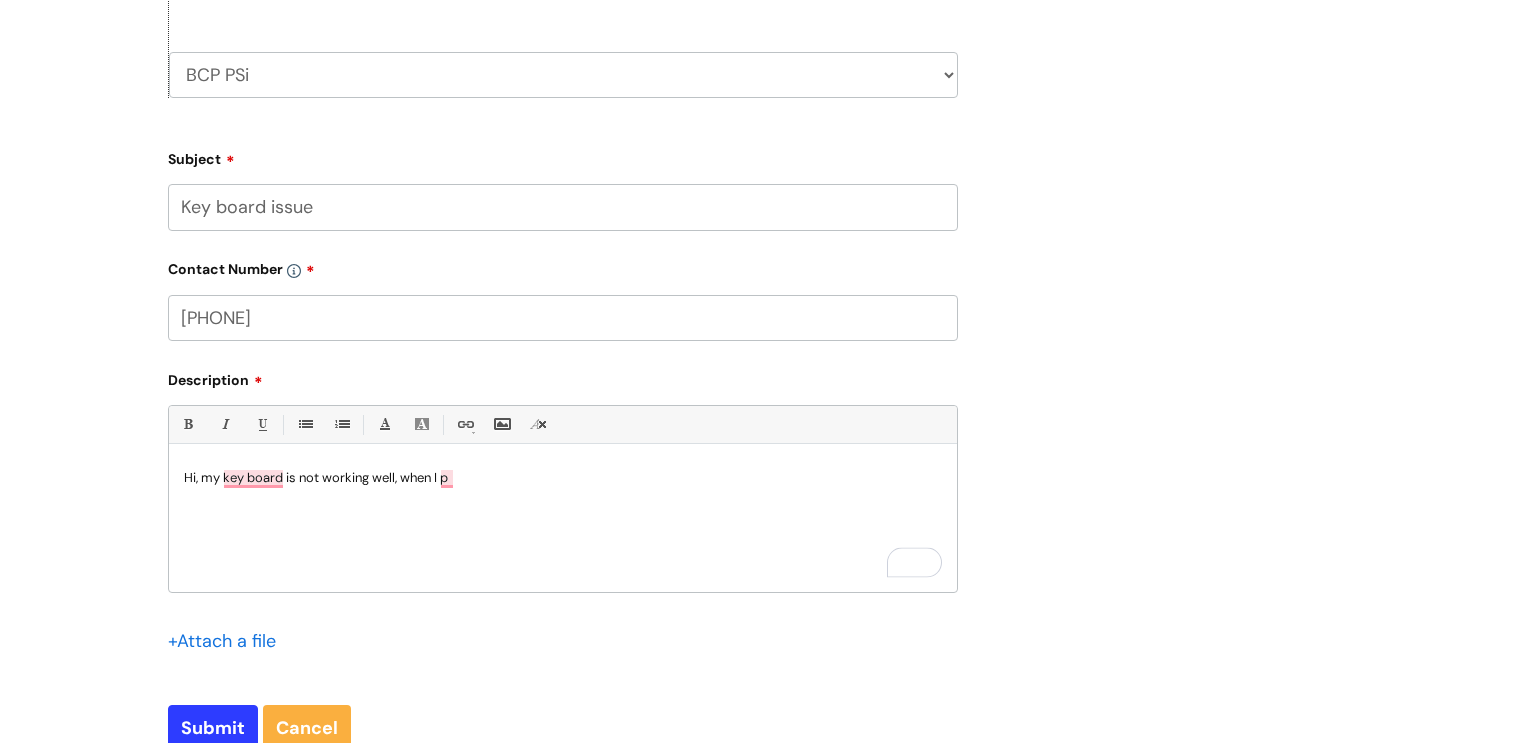 click on "Hi, my key board is not working well, when I p" at bounding box center [563, 523] 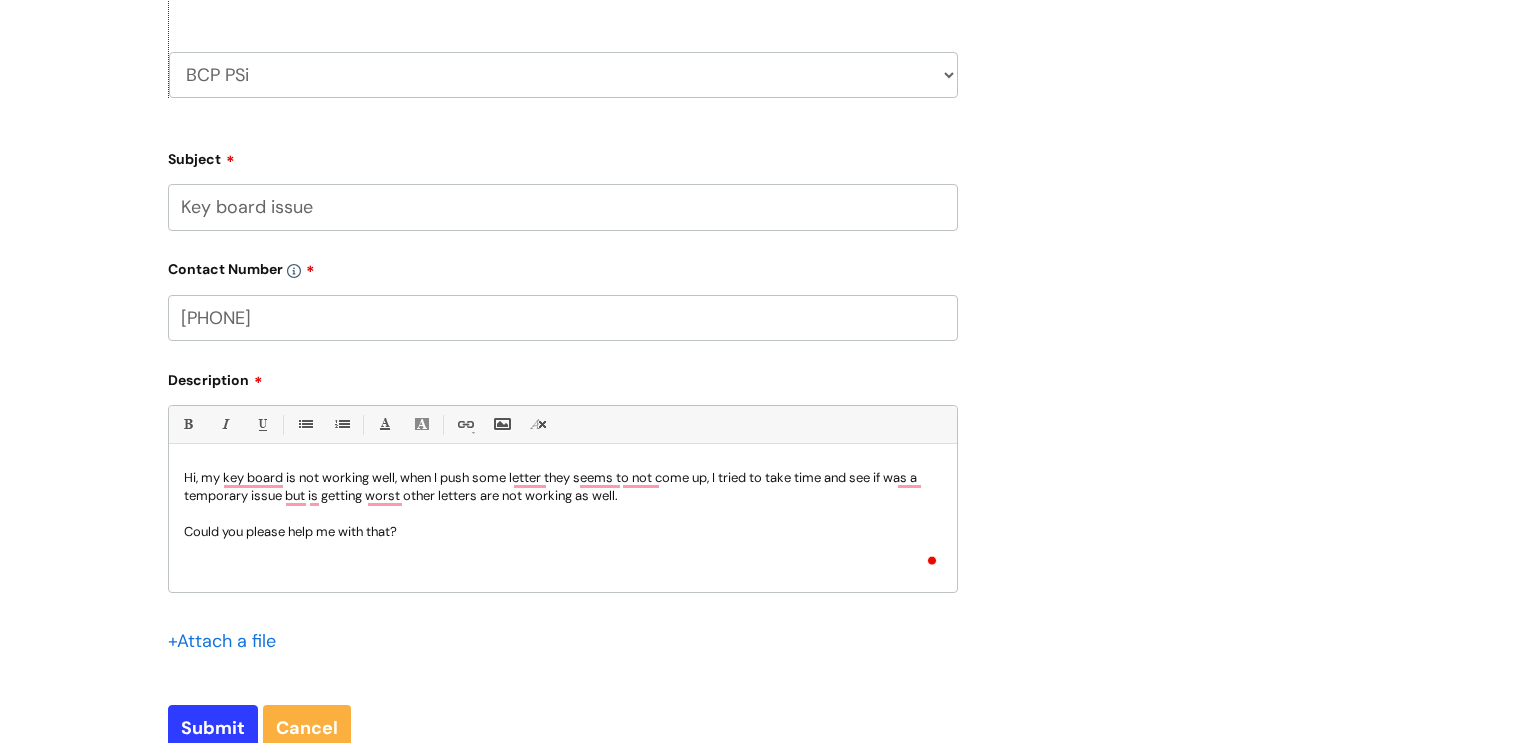 scroll, scrollTop: 2, scrollLeft: 0, axis: vertical 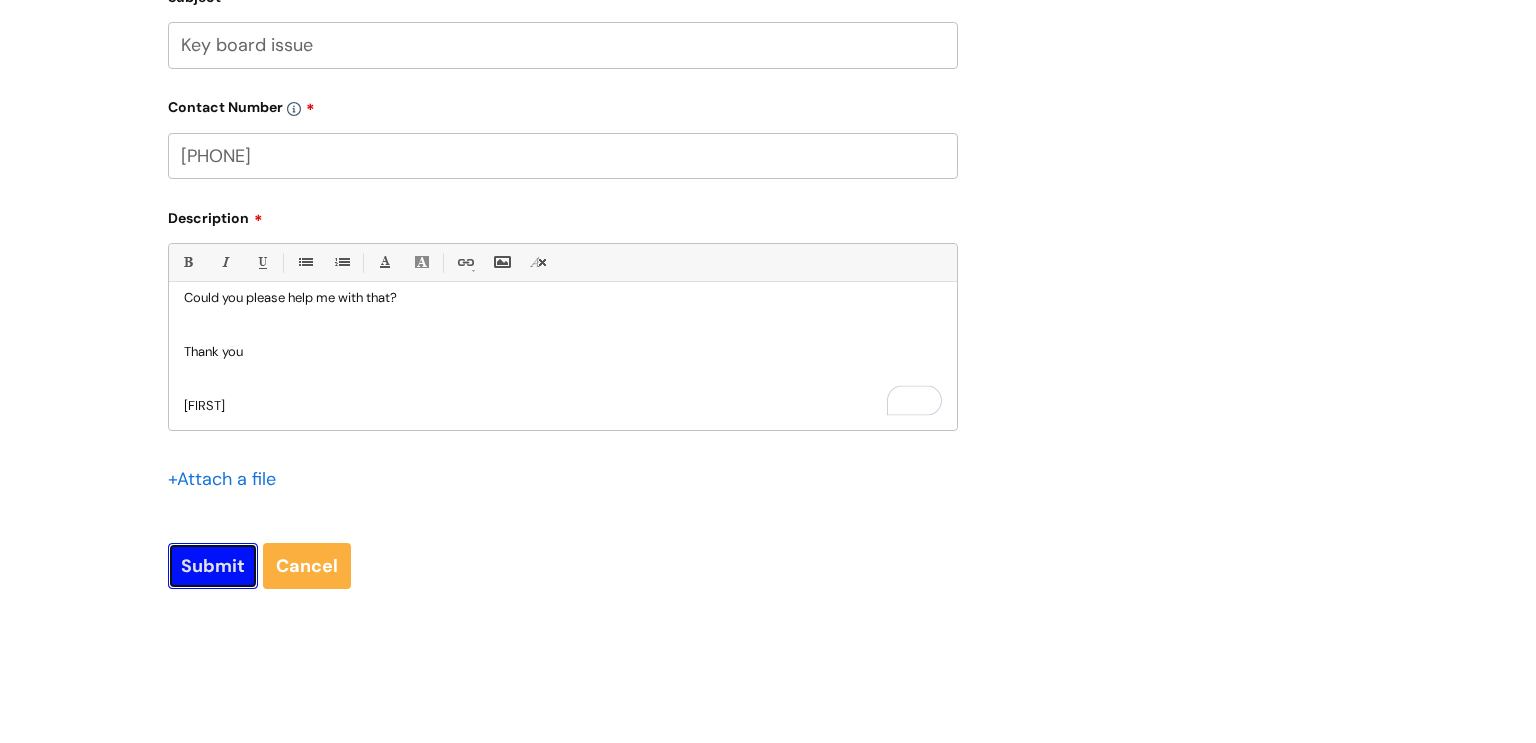 click on "Submit" at bounding box center (213, 566) 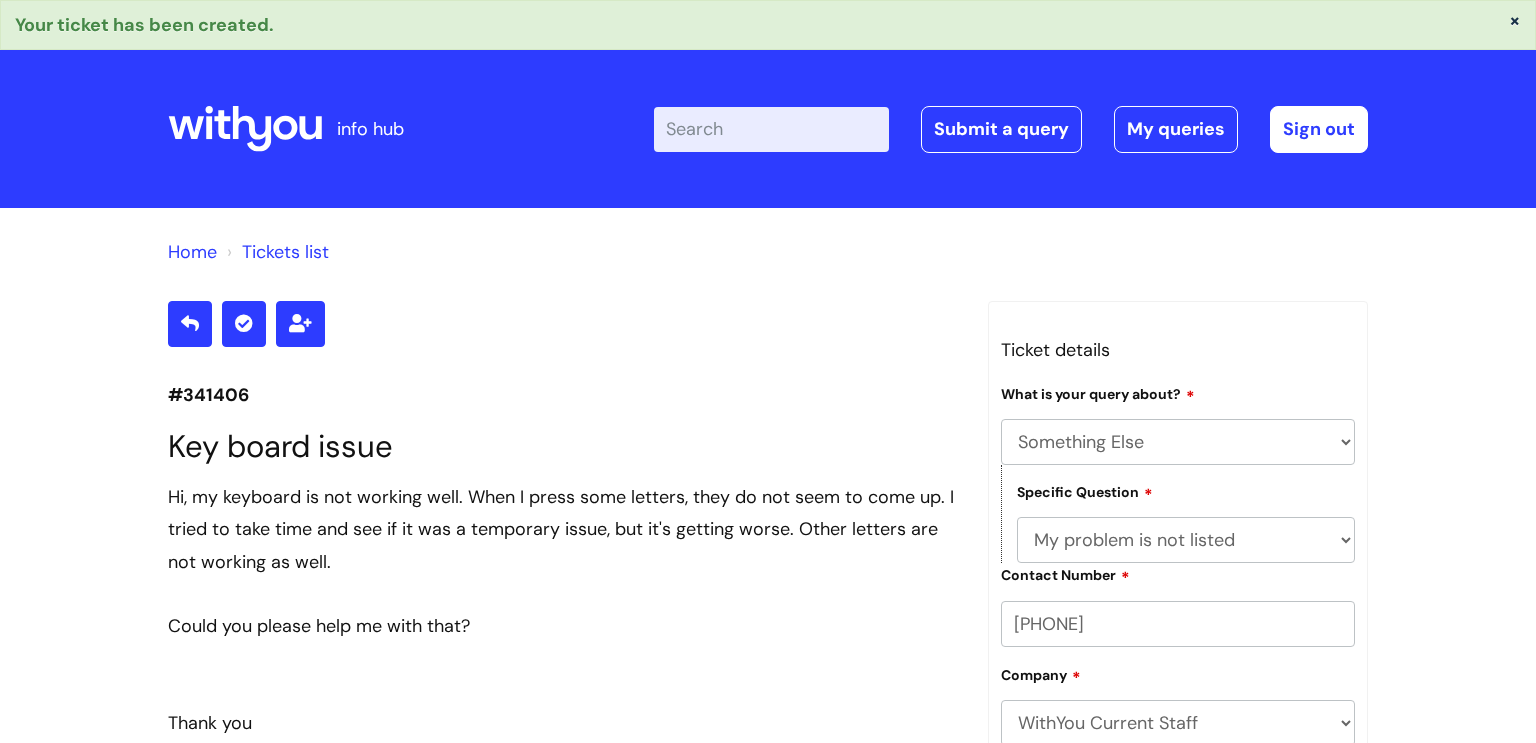 select on "Something Else" 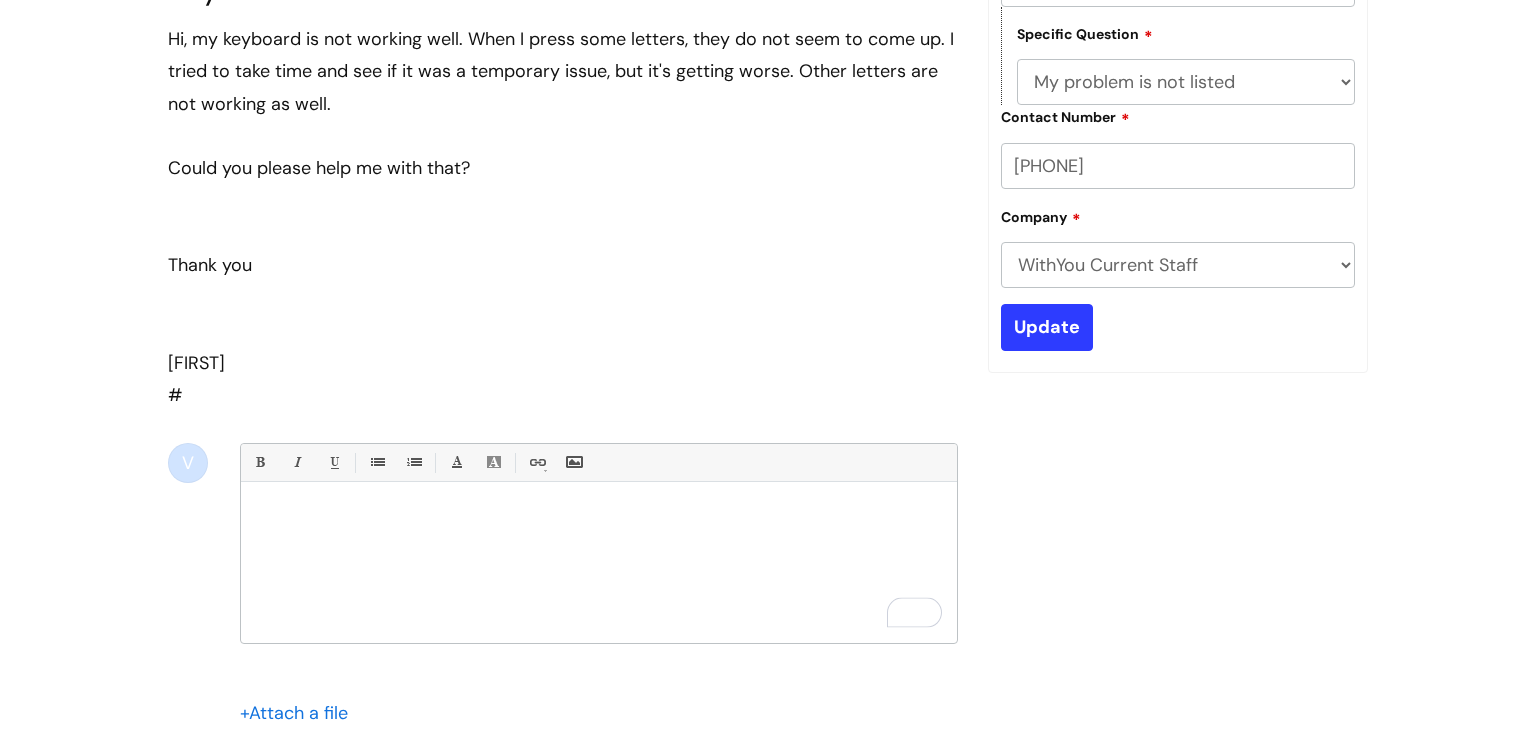 scroll, scrollTop: 468, scrollLeft: 0, axis: vertical 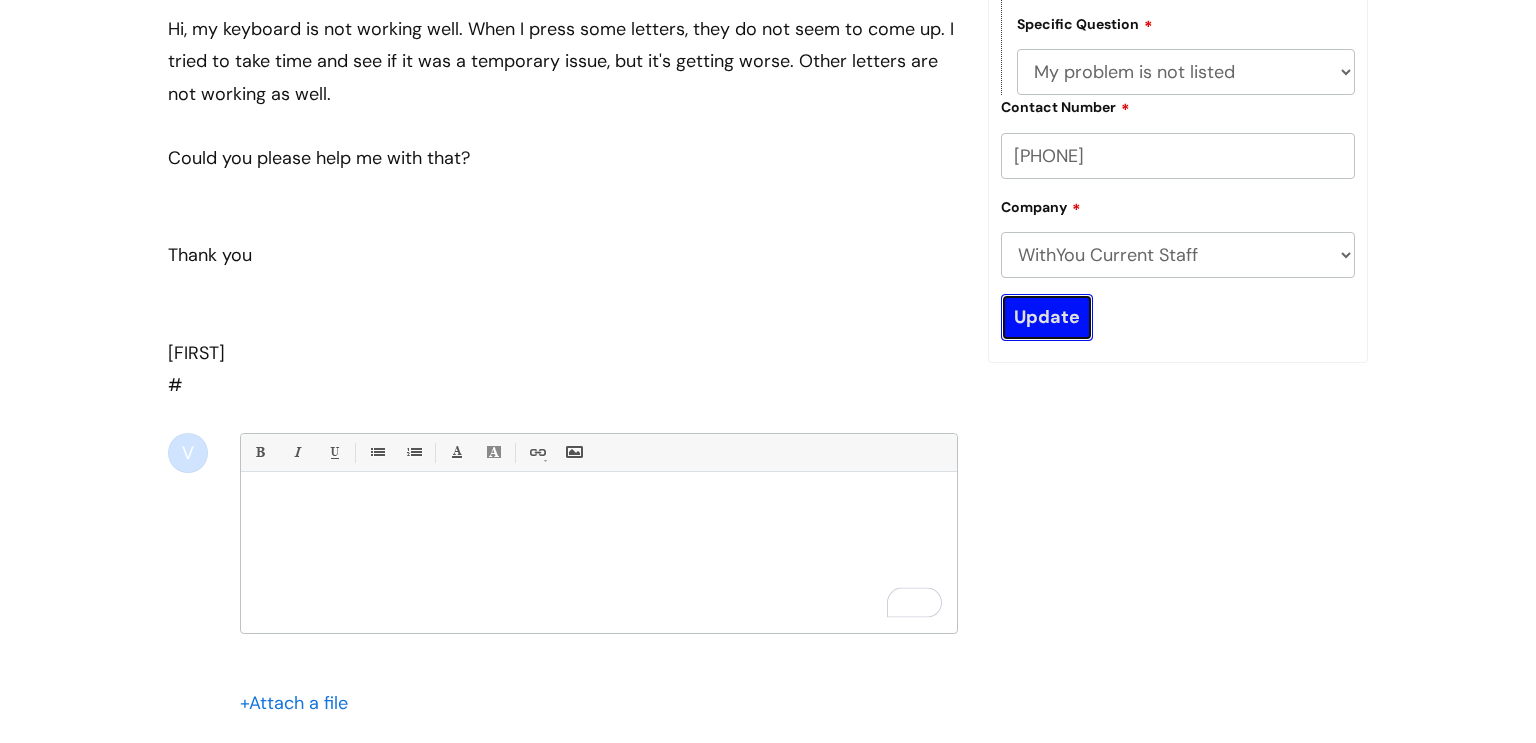 click on "Update" at bounding box center [1047, 317] 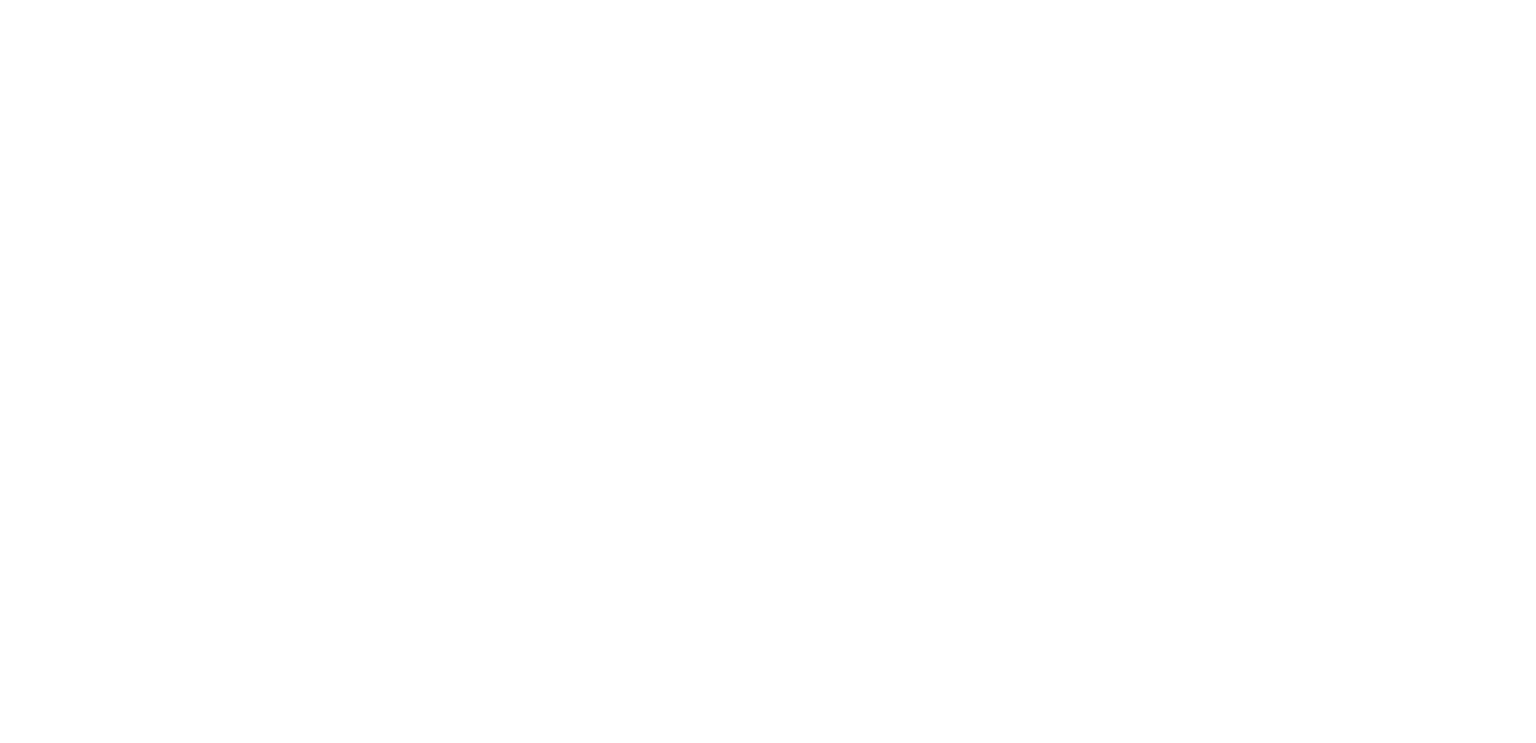 scroll, scrollTop: 468, scrollLeft: 0, axis: vertical 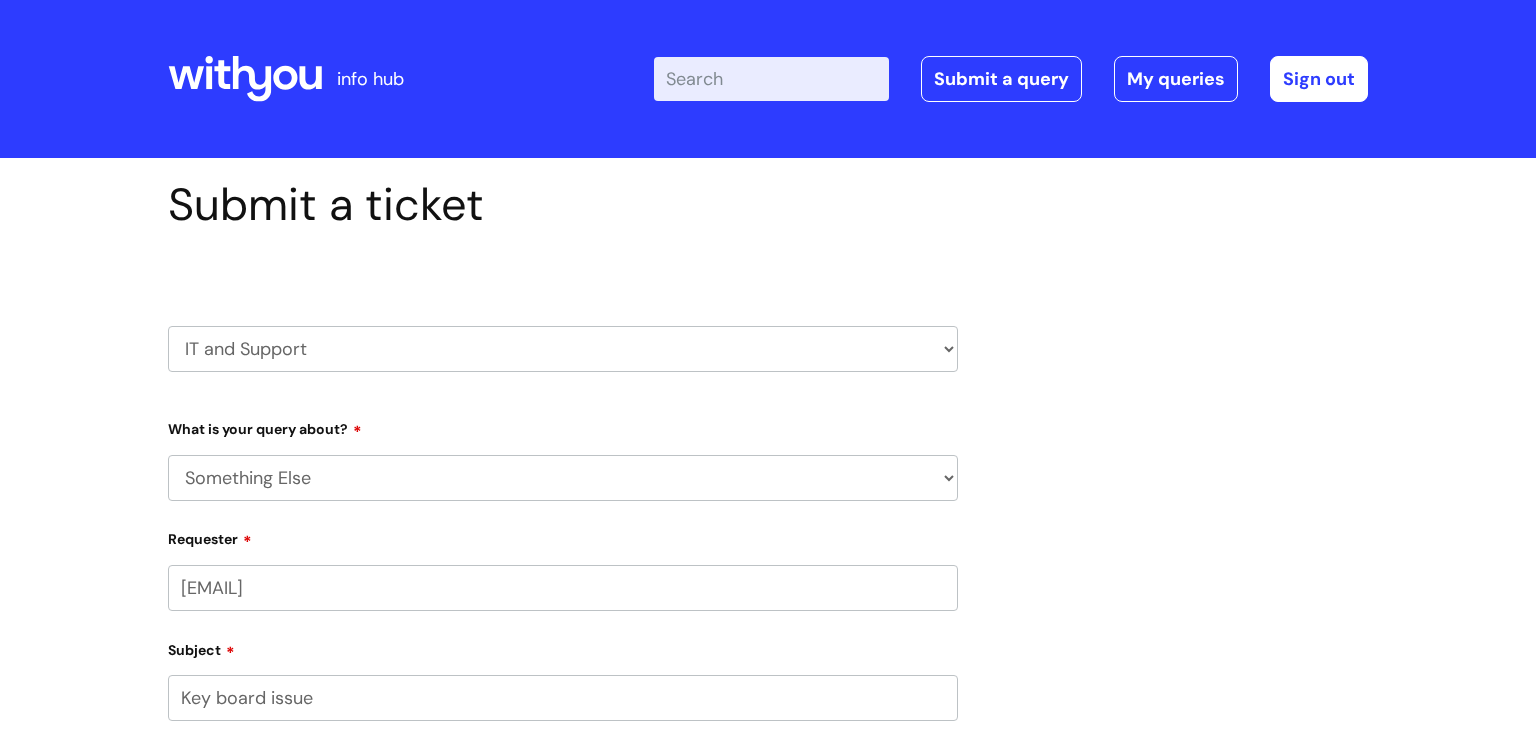 select on "[PHONE]" 